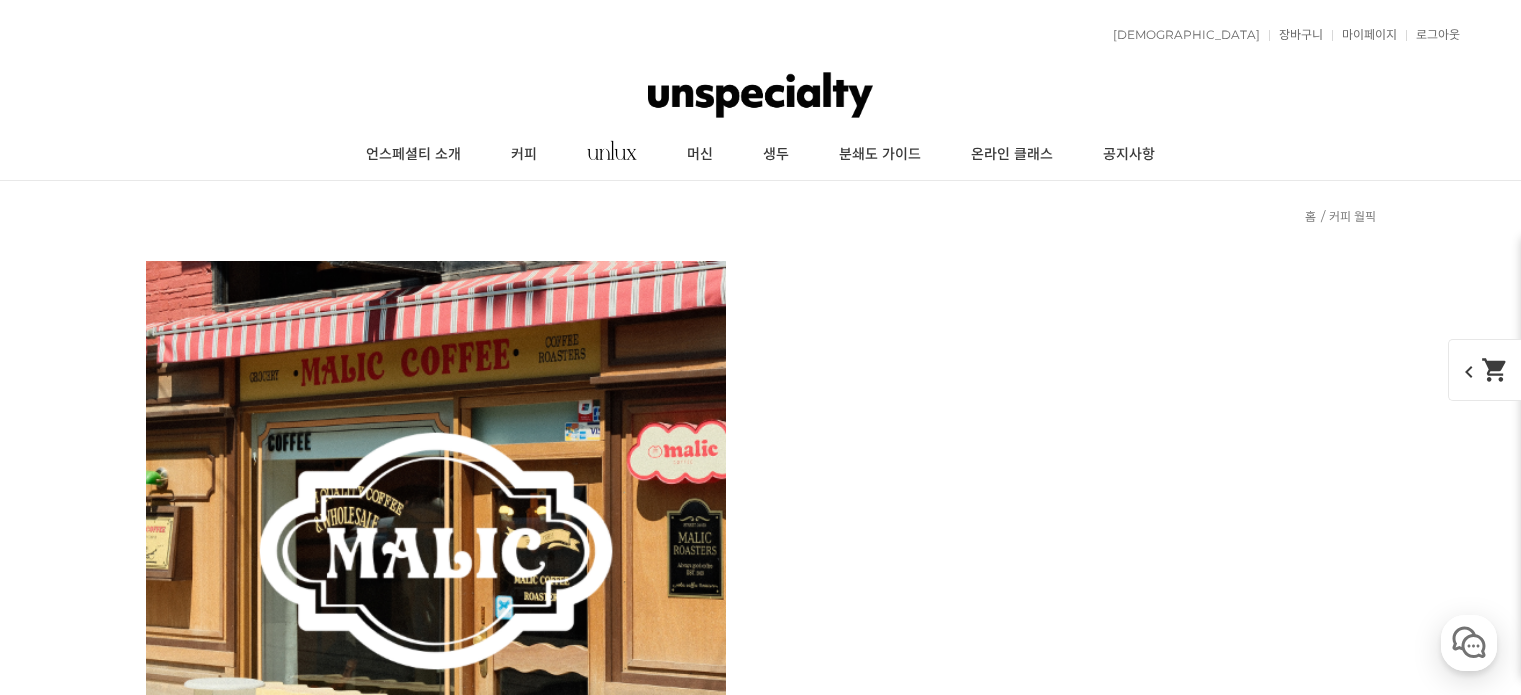 scroll, scrollTop: 5720, scrollLeft: 0, axis: vertical 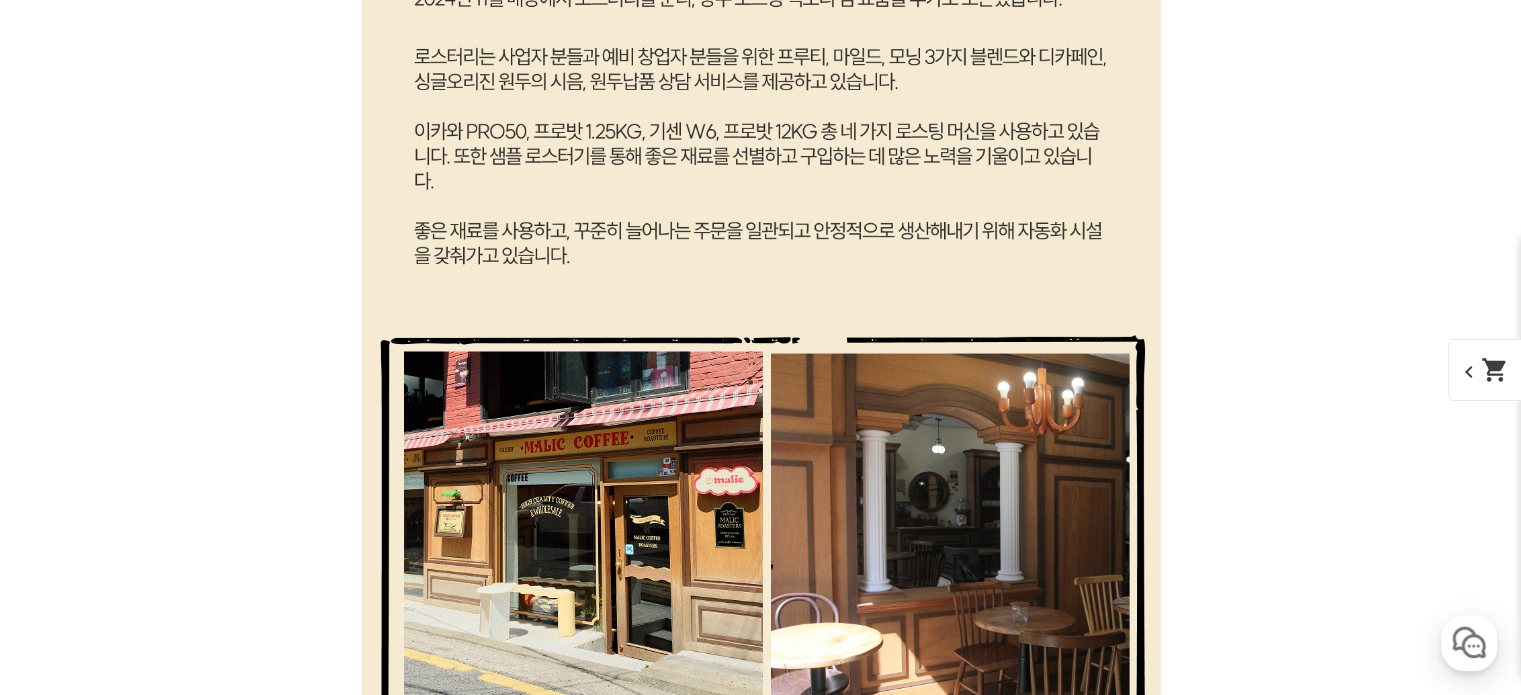 click on "chevron_left shopping_cart" at bounding box center [1499, 370] 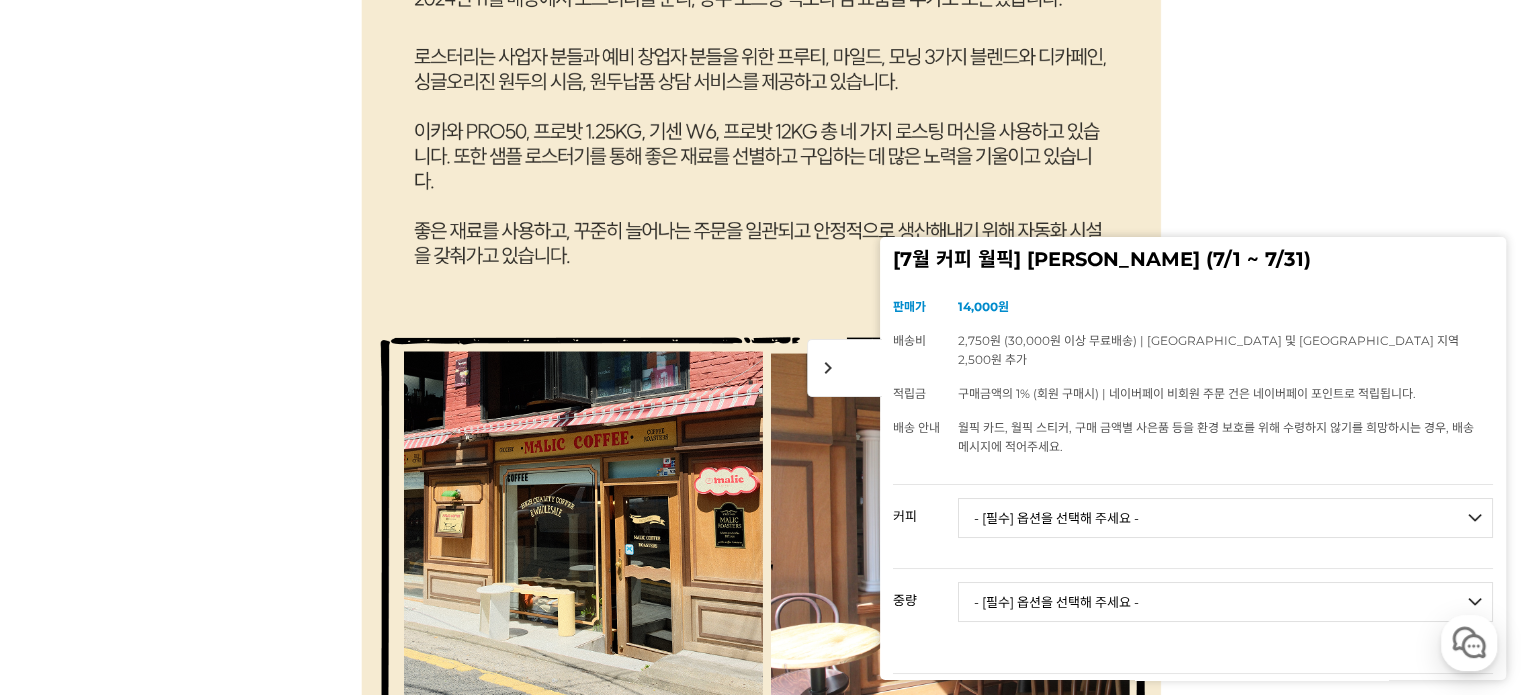 click on "- [필수] 옵션을 선택해 주세요 - ------------------- 언스페셜티 분쇄도 가이드 종이(주문 1개당 최대 1개 제공) 그레이프 쥬스 (언스페셜티 블렌드) 애플 쥬스 (언스페셜티 블렌드) 허니 자몽 쥬스 (언스페셜티 블렌드) [기획상품] 2024 Best of Panama 3종 10g 레시피팩 프루티 블렌드 마일드 블렌드 모닝 블렌드 #1 탄자니아 아카시아 힐스 게이샤 AA 풀리 워시드 [품절] #2 콜롬비아 포파얀 슈가케인 디카페인 #3 에티오피아 알로 타미루 미리가 74158 워시드 #4 에티오피아 첼베사 워시드 디카페인 #5 케냐 뚱구리 AB 풀리 워시드 [품절] #6 에티오피아 버그 우 셀렉션 에얼룸 내추럴 (Lot2) #7 에티오피아 알로 타미루 무라고 74158 클래식 워시드 #8 케냐 은가라투아 AB 워시드 (Lot 159) [품절] [7.4 오픈] #9 온두라스 마리사벨 카바예로 파카마라 워시드 #24 페루 알토 미라도르 게이샤 워시드" at bounding box center (1225, 518) 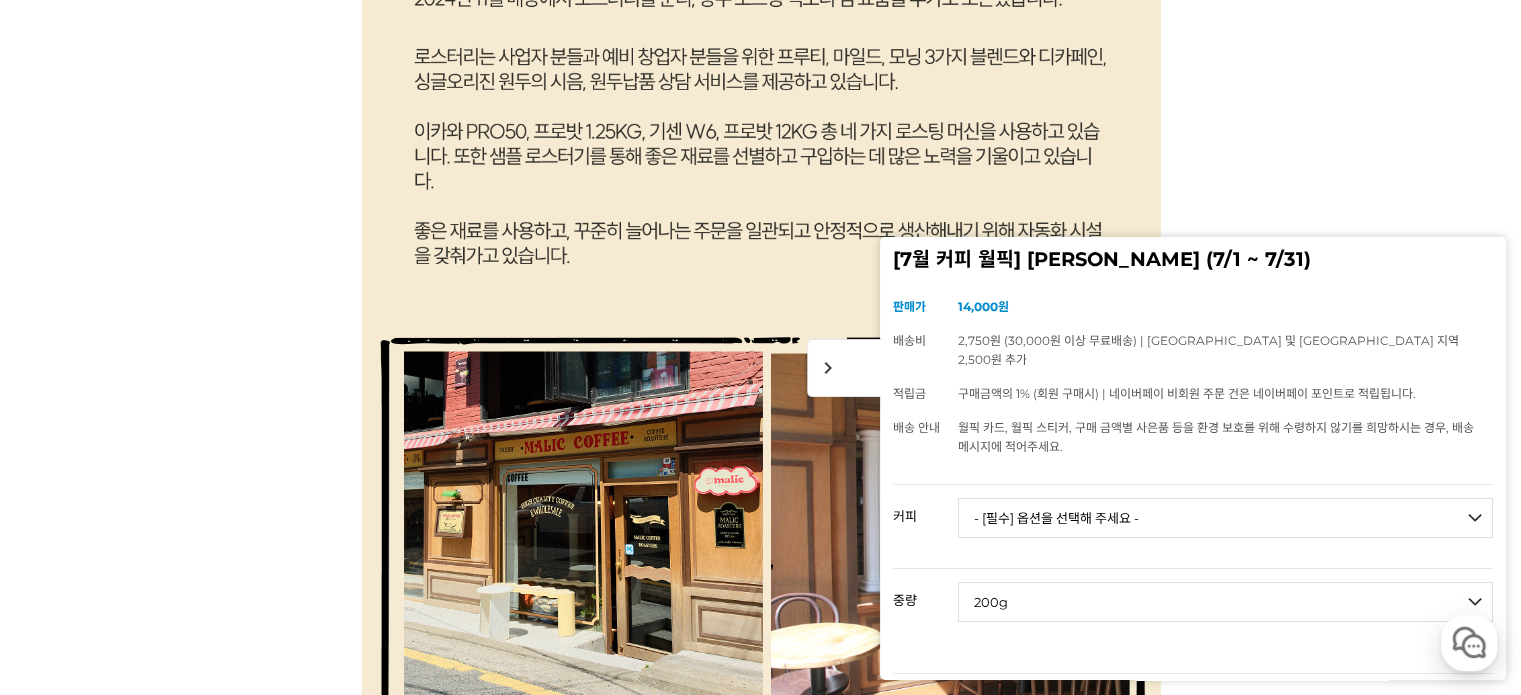click on "- [필수] 옵션을 선택해 주세요 - ------------------- 200g" at bounding box center [1225, 602] 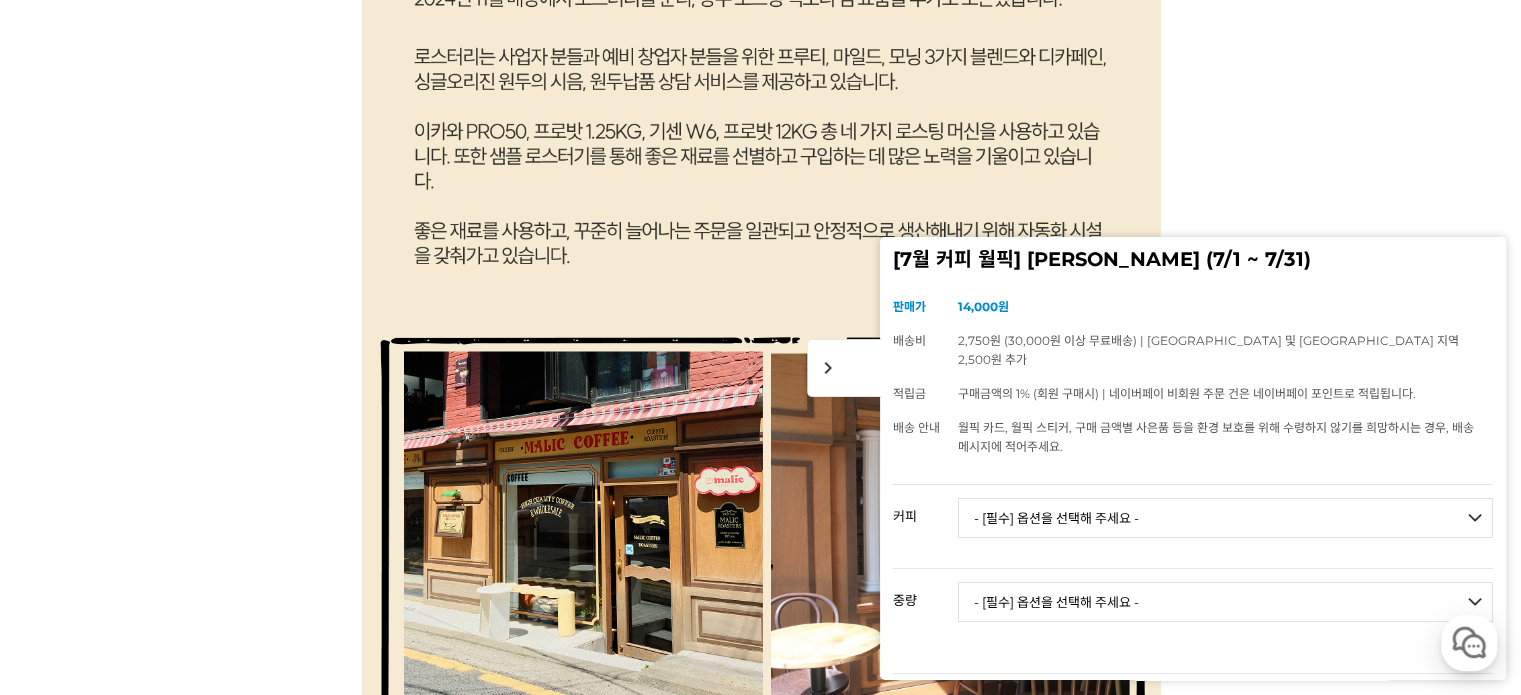 click on "- [필수] 옵션을 선택해 주세요 - ------------------- 언스페셜티 분쇄도 가이드 종이(주문 1개당 최대 1개 제공) 그레이프 쥬스 (언스페셜티 블렌드) 애플 쥬스 (언스페셜티 블렌드) 허니 자몽 쥬스 (언스페셜티 블렌드) [기획상품] 2024 Best of Panama 3종 10g 레시피팩 프루티 블렌드 마일드 블렌드 모닝 블렌드 #1 탄자니아 아카시아 힐스 게이샤 AA 풀리 워시드 [품절] #2 콜롬비아 포파얀 슈가케인 디카페인 #3 에티오피아 알로 타미루 미리가 74158 워시드 #4 에티오피아 첼베사 워시드 디카페인 #5 케냐 뚱구리 AB 풀리 워시드 [품절] #6 에티오피아 버그 우 셀렉션 에얼룸 내추럴 (Lot2) #7 에티오피아 알로 타미루 무라고 74158 클래식 워시드 #8 케냐 은가라투아 AB 워시드 (Lot 159) [품절] [7.4 오픈] #9 온두라스 마리사벨 카바예로 파카마라 워시드 #24 페루 알토 미라도르 게이샤 워시드" at bounding box center (1225, 518) 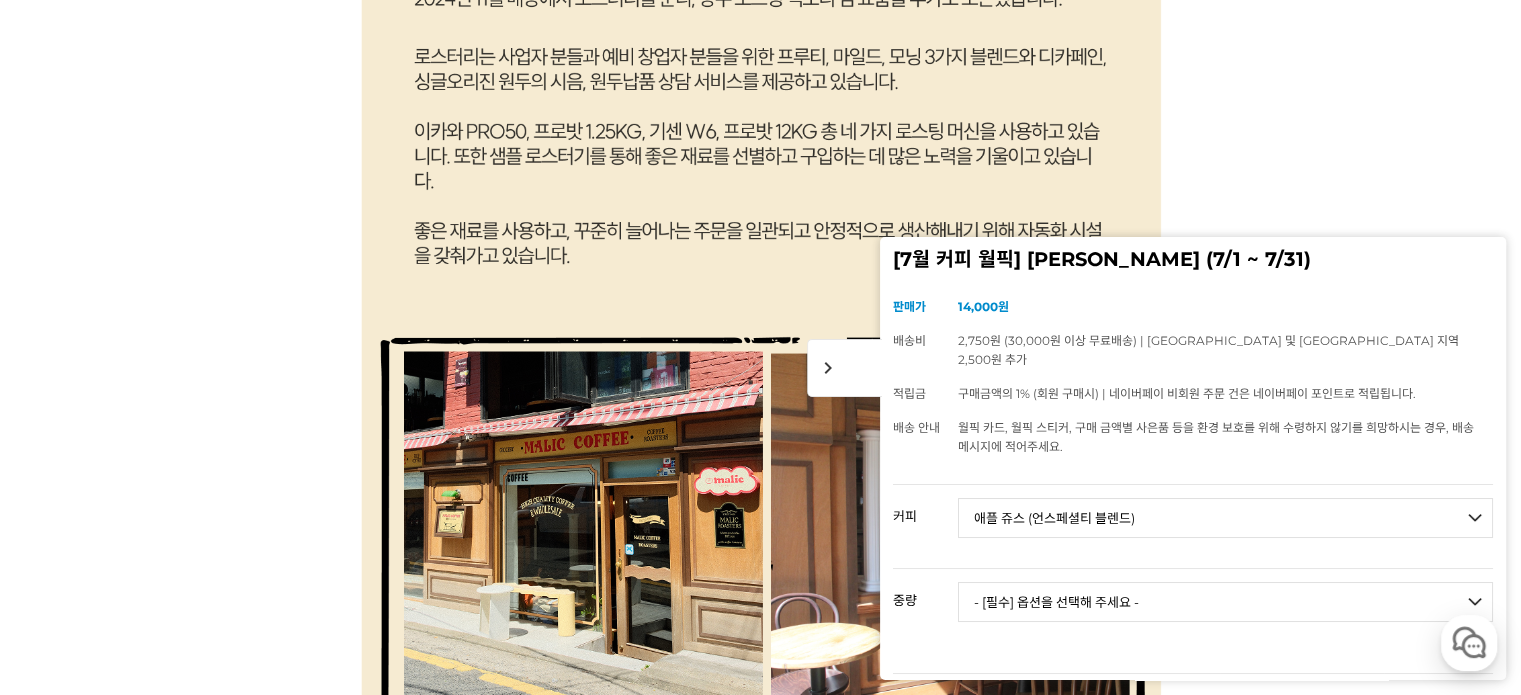 click on "- [필수] 옵션을 선택해 주세요 - ------------------- 언스페셜티 분쇄도 가이드 종이(주문 1개당 최대 1개 제공) 그레이프 쥬스 (언스페셜티 블렌드) 애플 쥬스 (언스페셜티 블렌드) 허니 자몽 쥬스 (언스페셜티 블렌드) [기획상품] 2024 Best of Panama 3종 10g 레시피팩 프루티 블렌드 마일드 블렌드 모닝 블렌드 #1 탄자니아 아카시아 힐스 게이샤 AA 풀리 워시드 [품절] #2 콜롬비아 포파얀 슈가케인 디카페인 #3 에티오피아 알로 타미루 미리가 74158 워시드 #4 에티오피아 첼베사 워시드 디카페인 #5 케냐 뚱구리 AB 풀리 워시드 [품절] #6 에티오피아 버그 우 셀렉션 에얼룸 내추럴 (Lot2) #7 에티오피아 알로 타미루 무라고 74158 클래식 워시드 #8 케냐 은가라투아 AB 워시드 (Lot 159) [품절] [7.4 오픈] #9 온두라스 마리사벨 카바예로 파카마라 워시드 #24 페루 알토 미라도르 게이샤 워시드" at bounding box center [1225, 518] 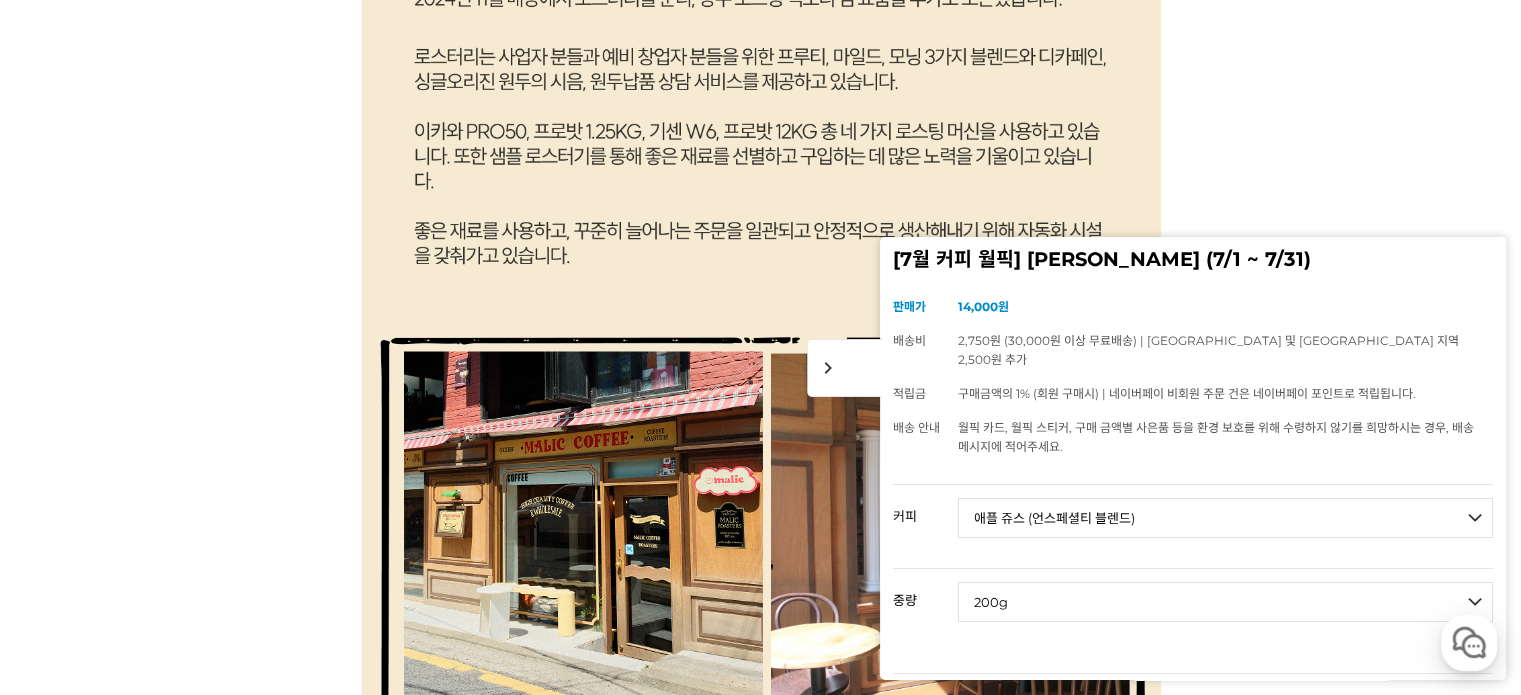 click on "- [필수] 옵션을 선택해 주세요 - ------------------- 200g" at bounding box center (1225, 602) 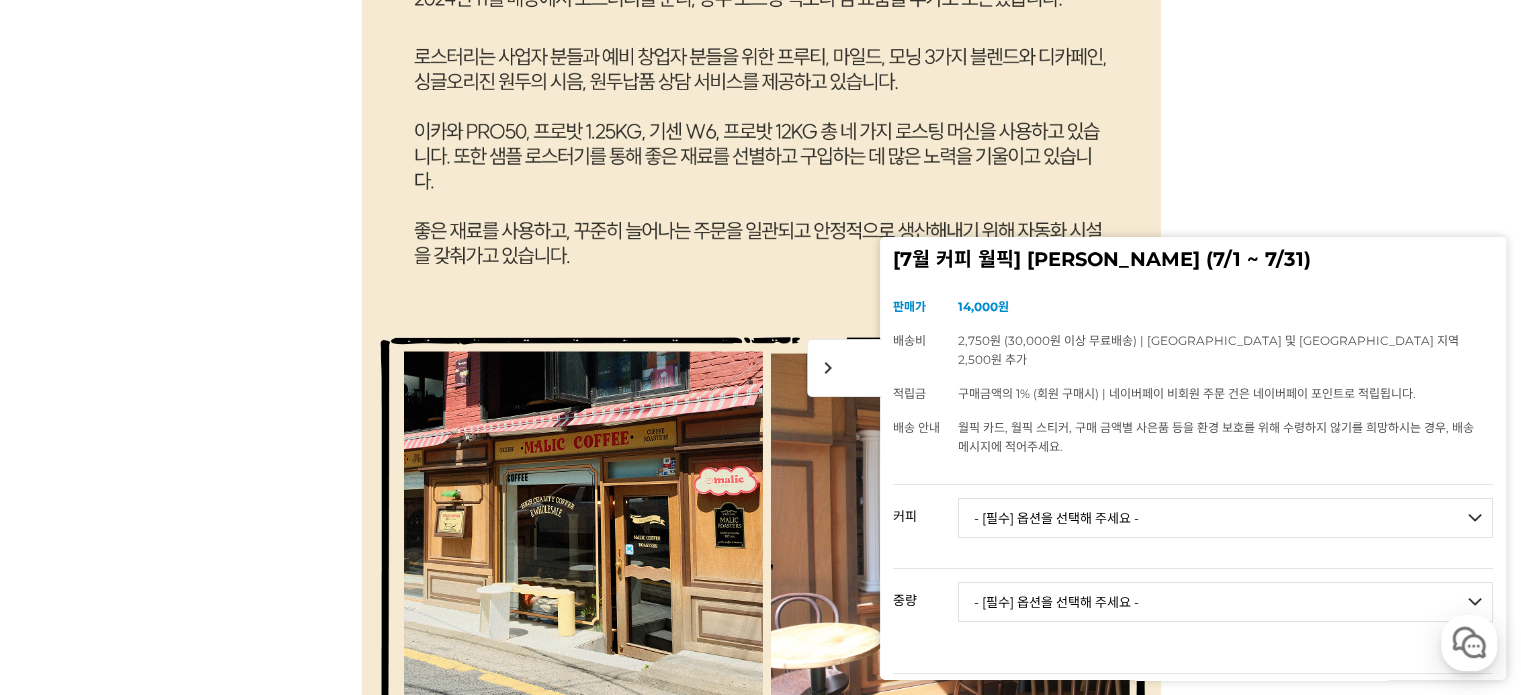 drag, startPoint x: 1112, startPoint y: 492, endPoint x: 1116, endPoint y: 480, distance: 12.649111 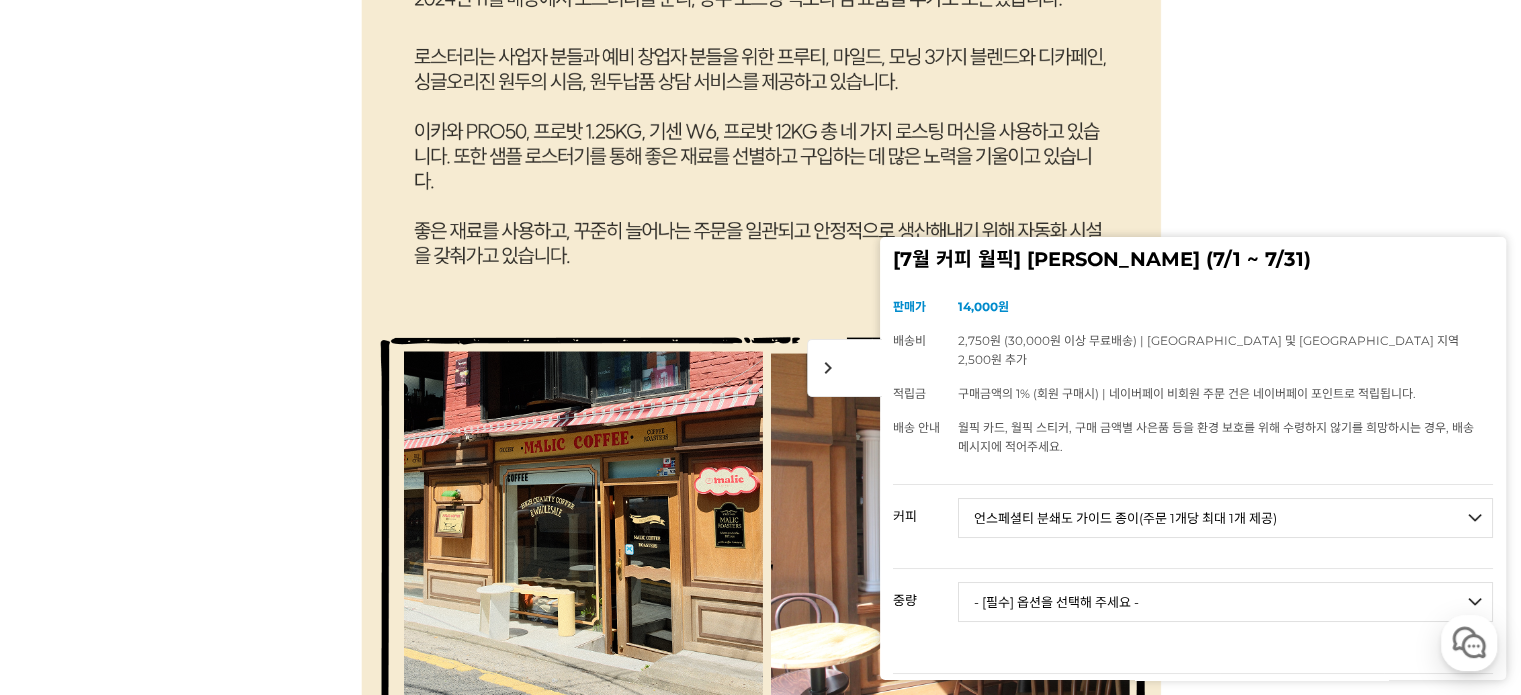 click on "- [필수] 옵션을 선택해 주세요 - ------------------- 언스페셜티 분쇄도 가이드 종이(주문 1개당 최대 1개 제공) 그레이프 쥬스 (언스페셜티 블렌드) 애플 쥬스 (언스페셜티 블렌드) 허니 자몽 쥬스 (언스페셜티 블렌드) [기획상품] 2024 Best of Panama 3종 10g 레시피팩 프루티 블렌드 마일드 블렌드 모닝 블렌드 #1 탄자니아 아카시아 힐스 게이샤 AA 풀리 워시드 [품절] #2 콜롬비아 포파얀 슈가케인 디카페인 #3 에티오피아 알로 타미루 미리가 74158 워시드 #4 에티오피아 첼베사 워시드 디카페인 #5 케냐 뚱구리 AB 풀리 워시드 [품절] #6 에티오피아 버그 우 셀렉션 에얼룸 내추럴 (Lot2) #7 에티오피아 알로 타미루 무라고 74158 클래식 워시드 #8 케냐 은가라투아 AB 워시드 (Lot 159) [품절] [7.4 오픈] #9 온두라스 마리사벨 카바예로 파카마라 워시드 #24 페루 알토 미라도르 게이샤 워시드" at bounding box center (1225, 518) 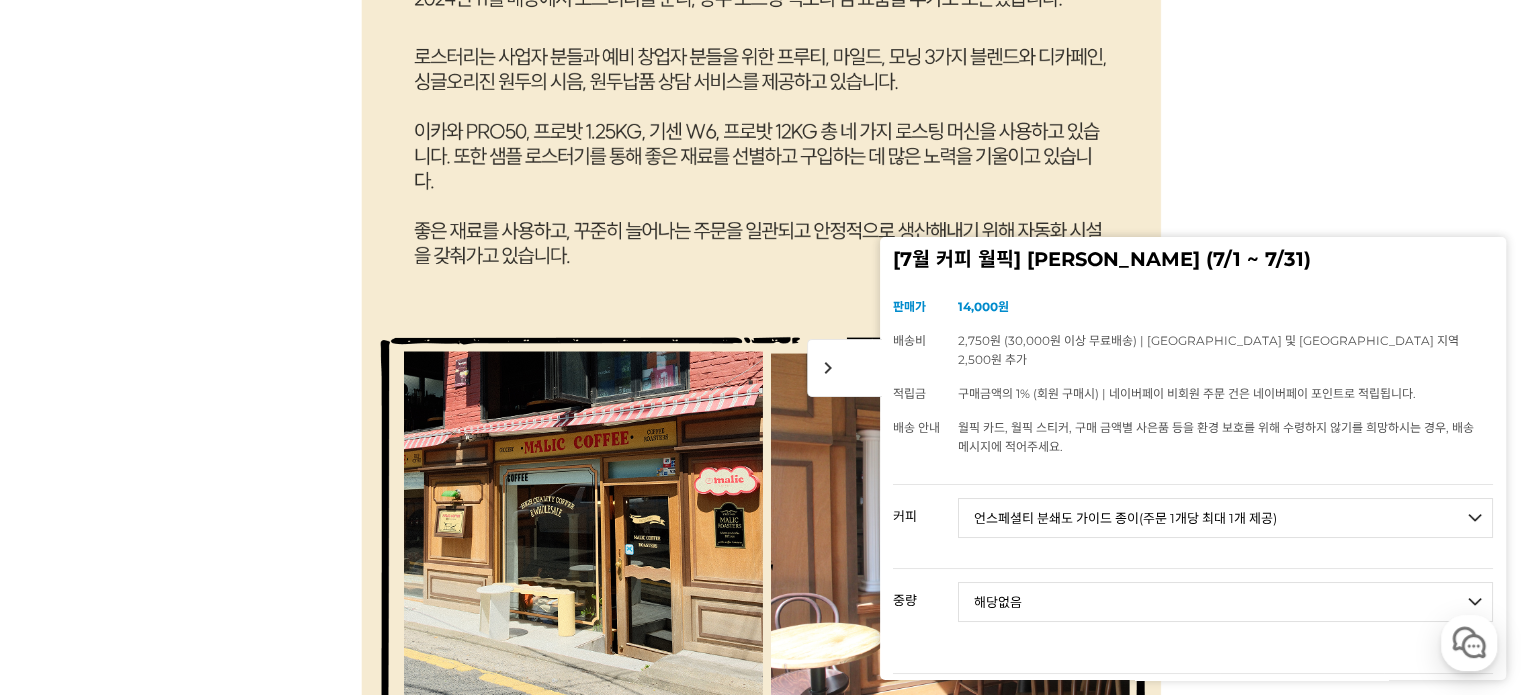 click on "- [필수] 옵션을 선택해 주세요 - ------------------- 해당없음" at bounding box center (1225, 602) 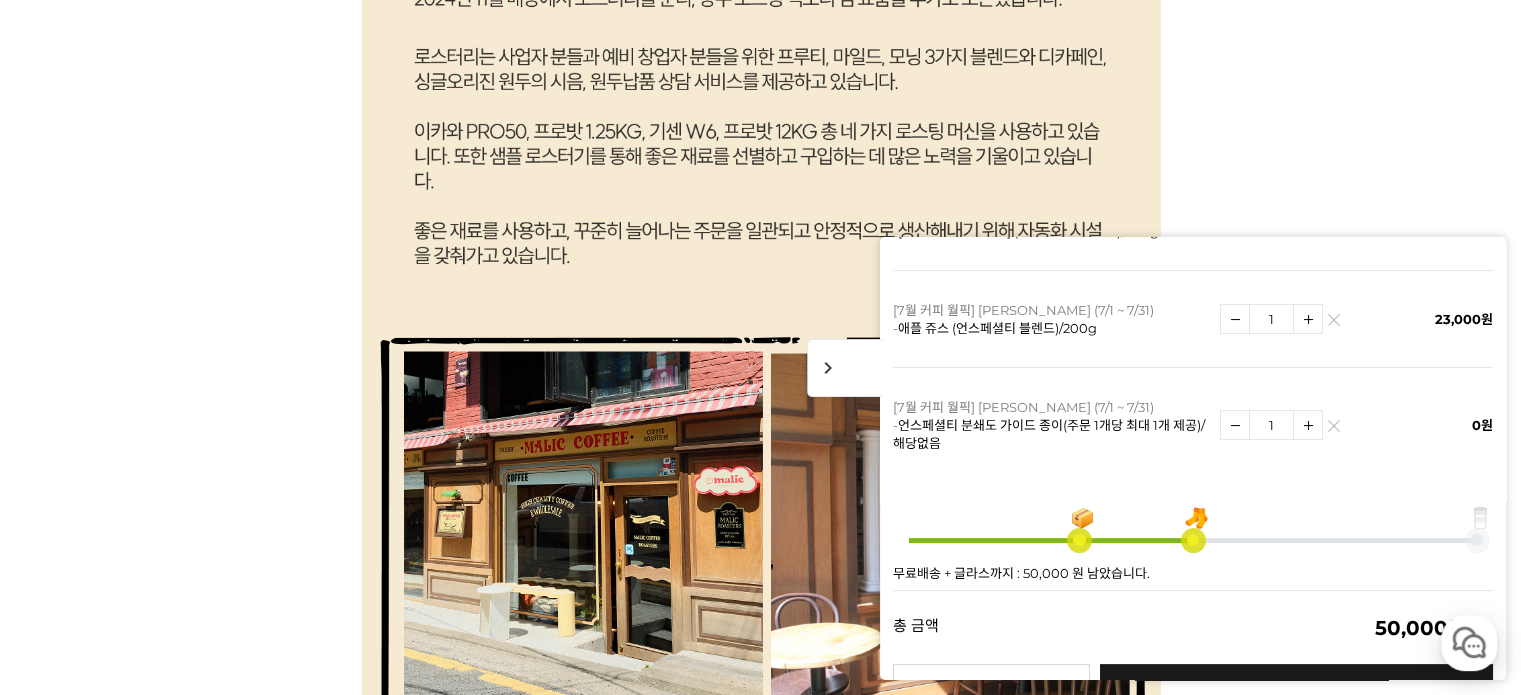 scroll, scrollTop: 572, scrollLeft: 0, axis: vertical 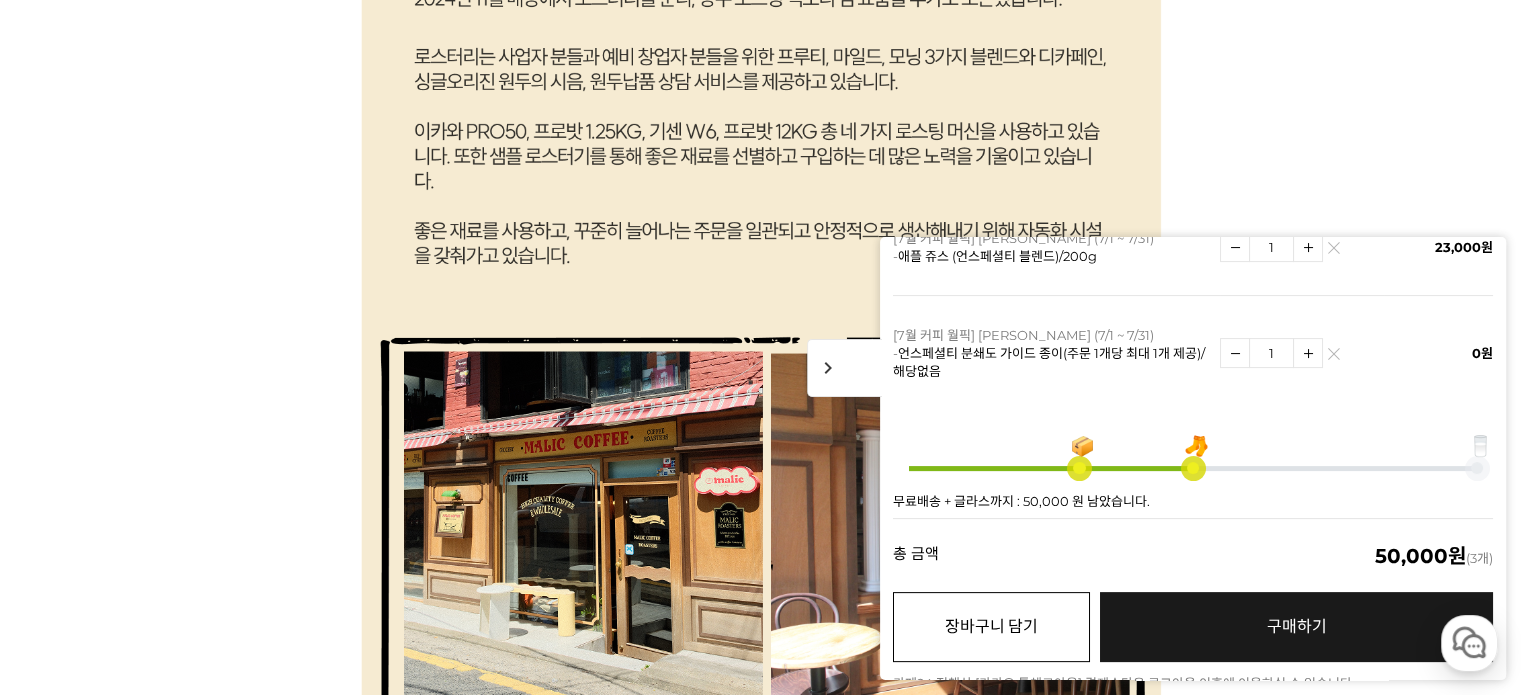 click on "장바구니 담기" at bounding box center [991, 627] 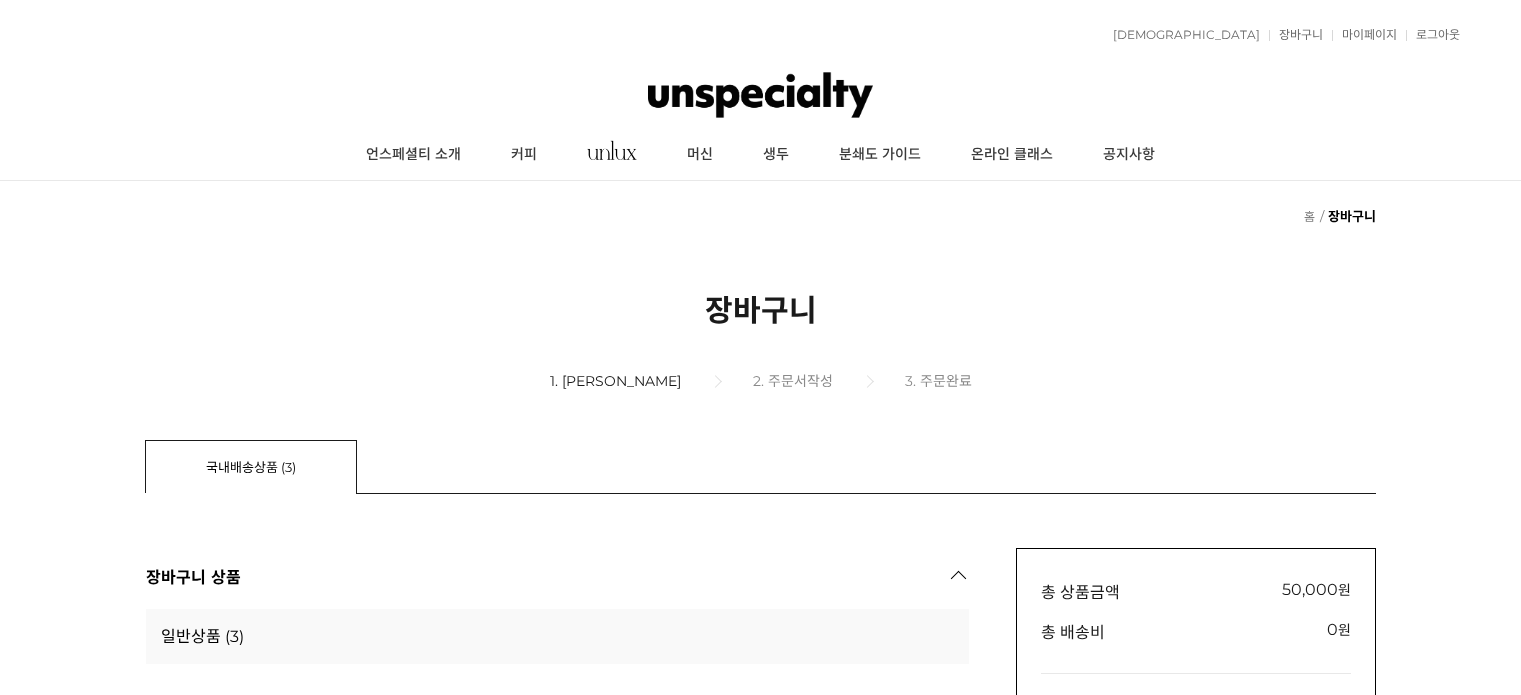 scroll, scrollTop: 0, scrollLeft: 0, axis: both 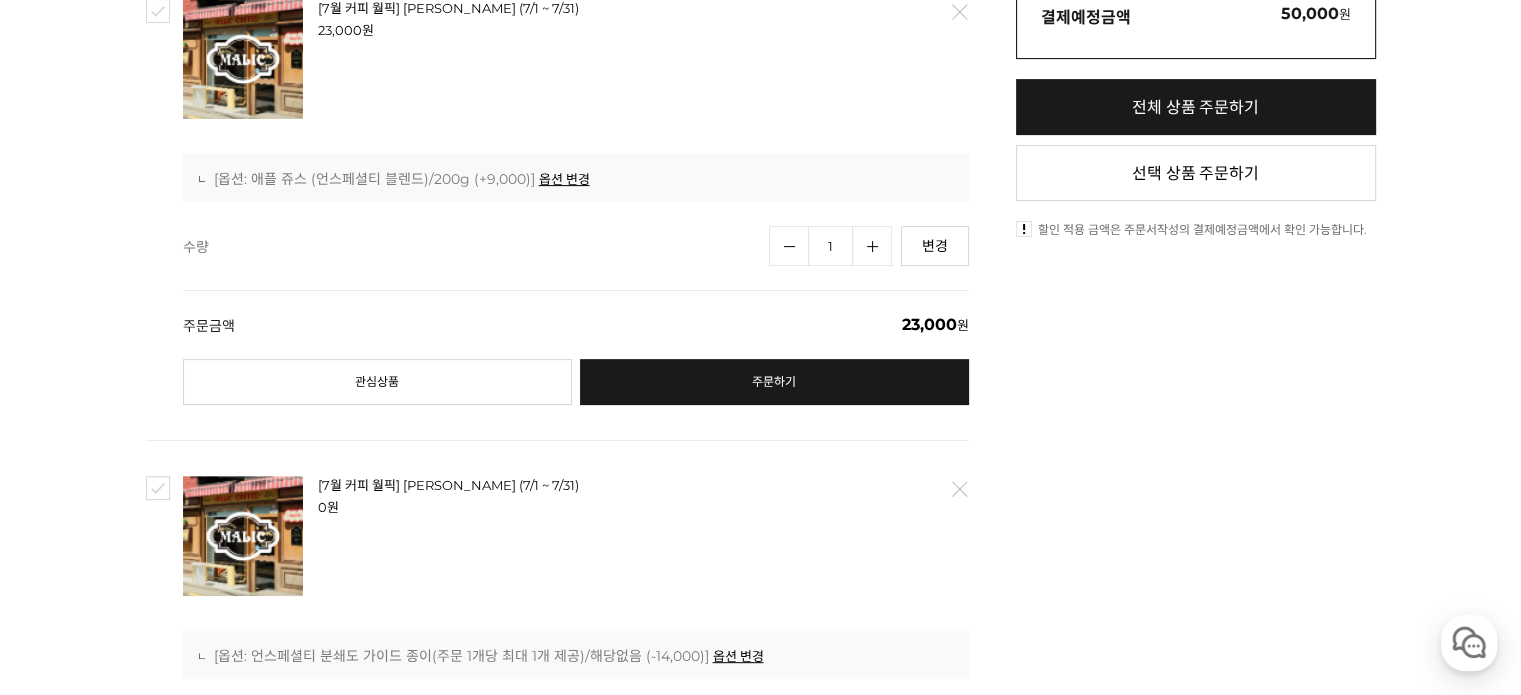 click on "삭제" at bounding box center (958, 489) 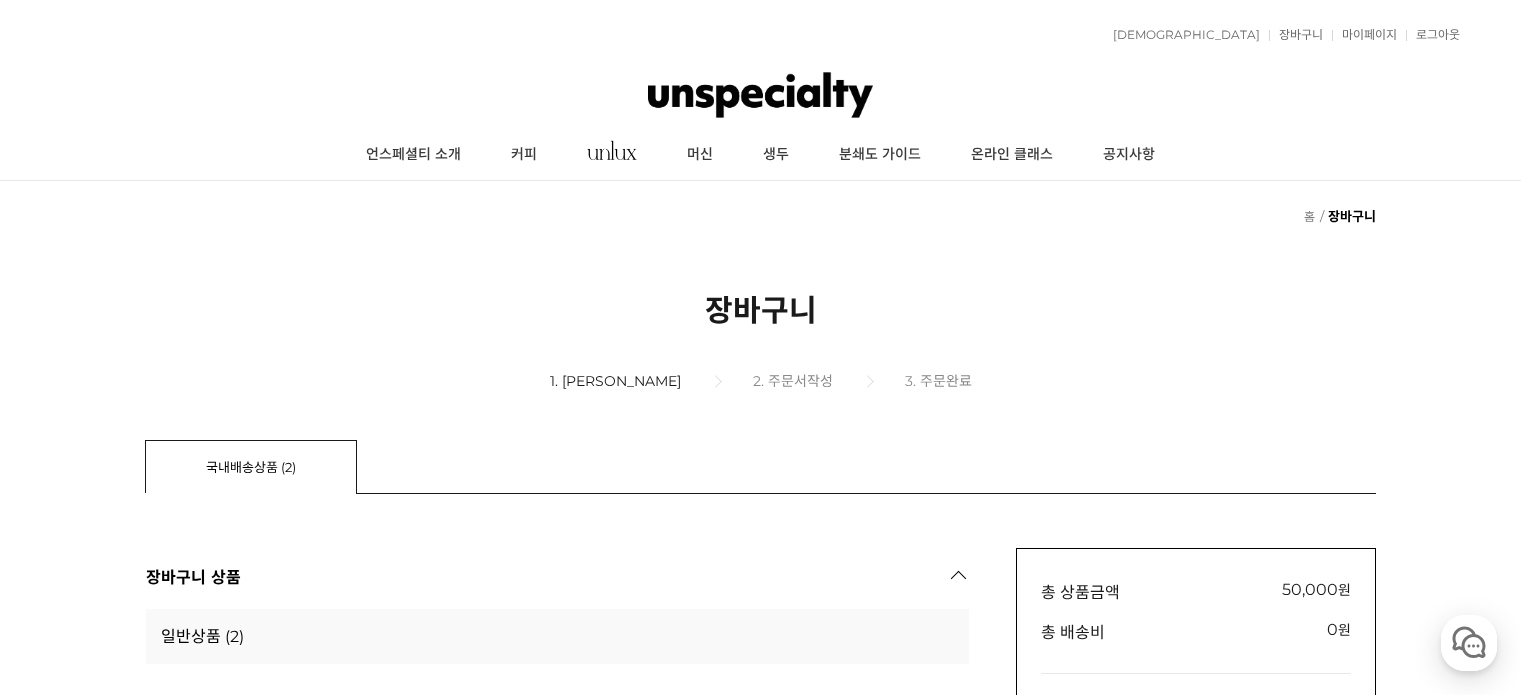 scroll, scrollTop: 700, scrollLeft: 0, axis: vertical 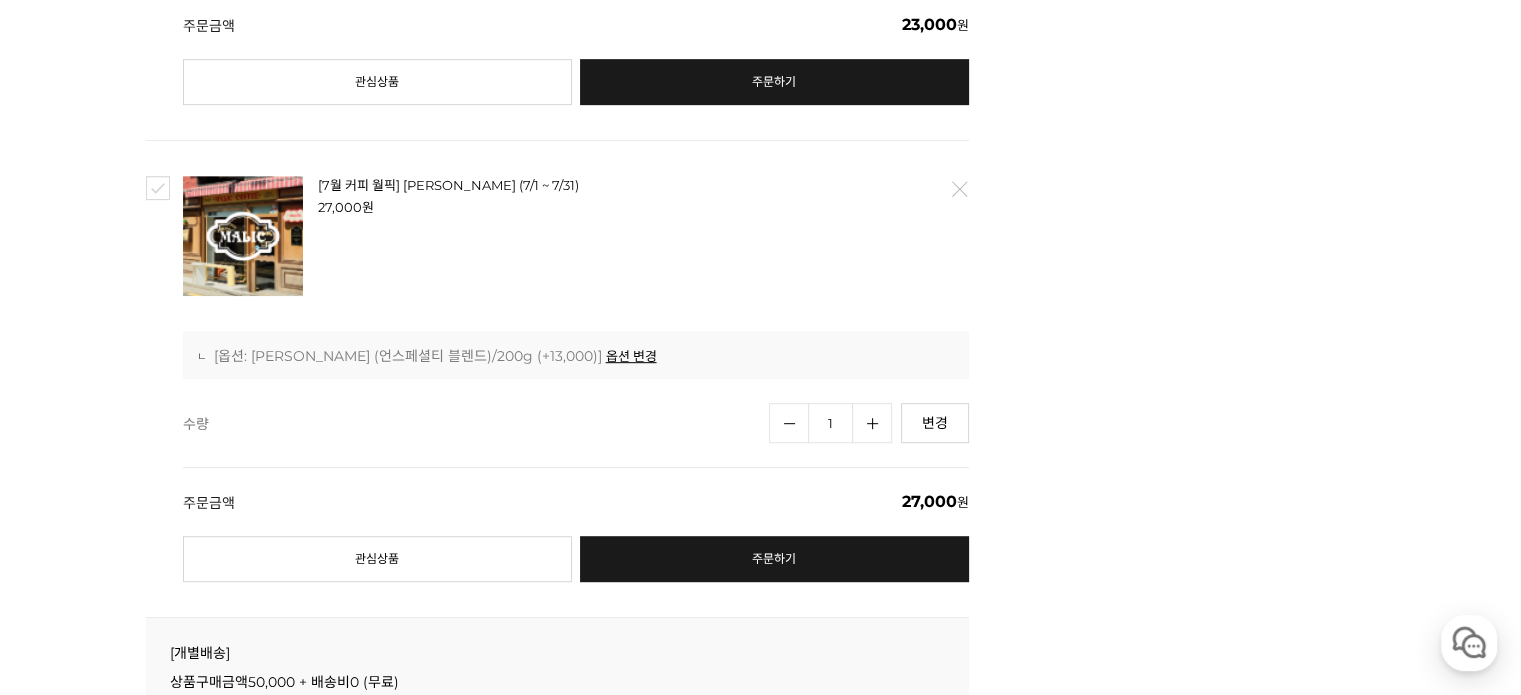 click on "삭제" at bounding box center [958, 189] 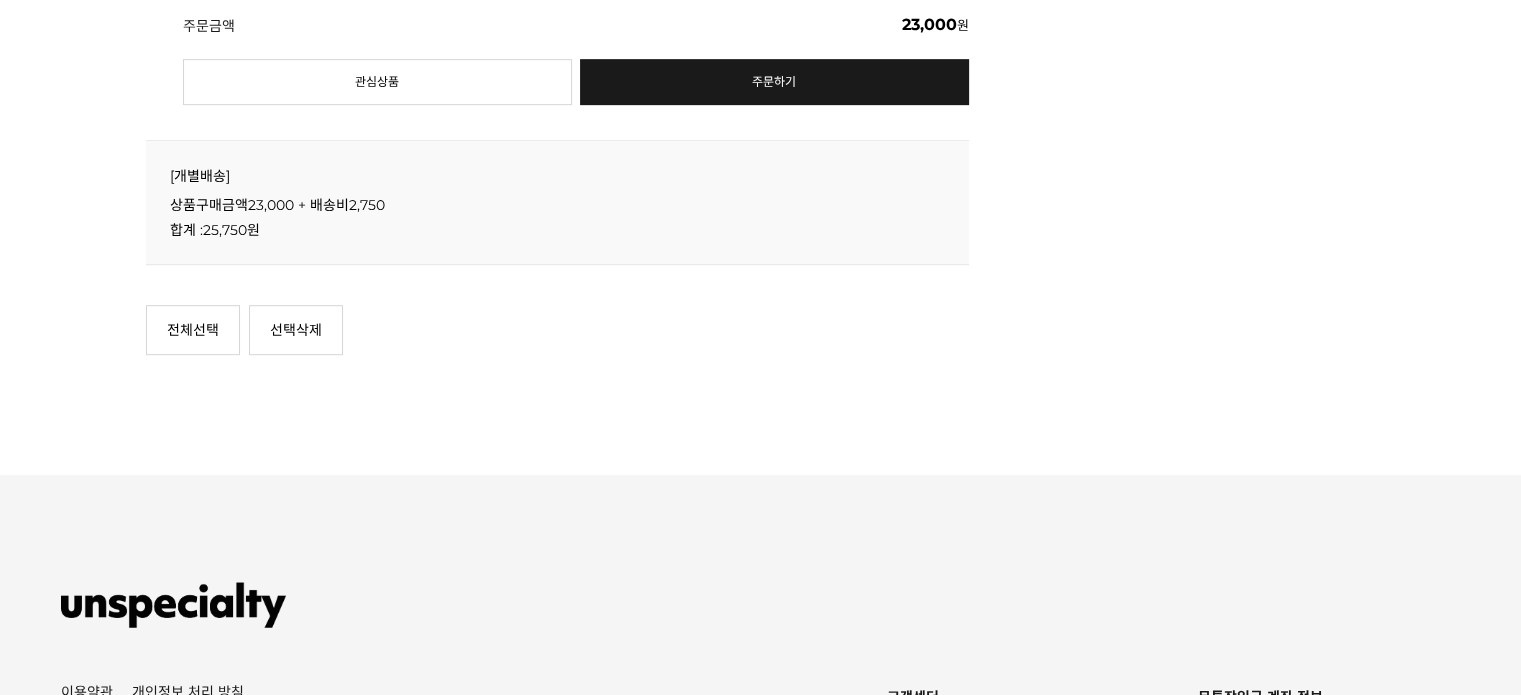 scroll, scrollTop: 0, scrollLeft: 0, axis: both 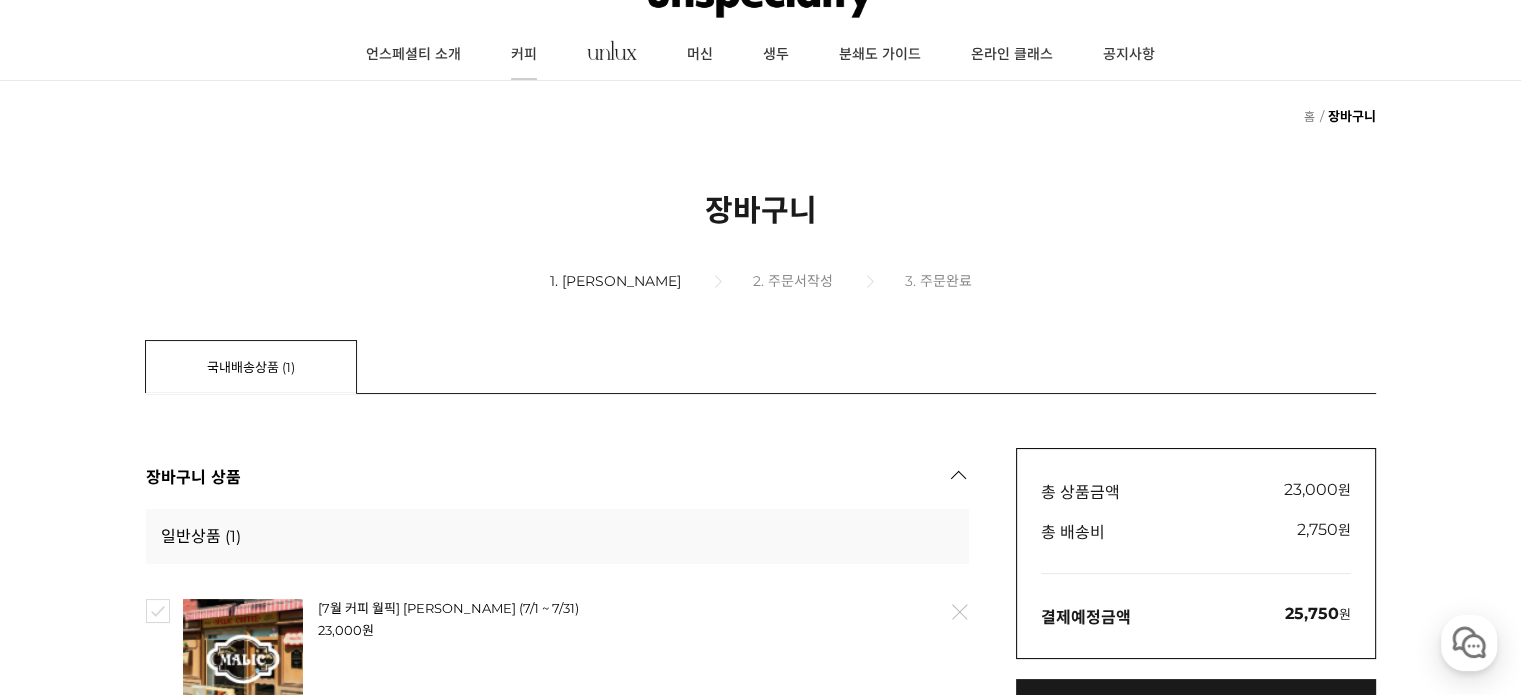 click on "커피" at bounding box center (524, 55) 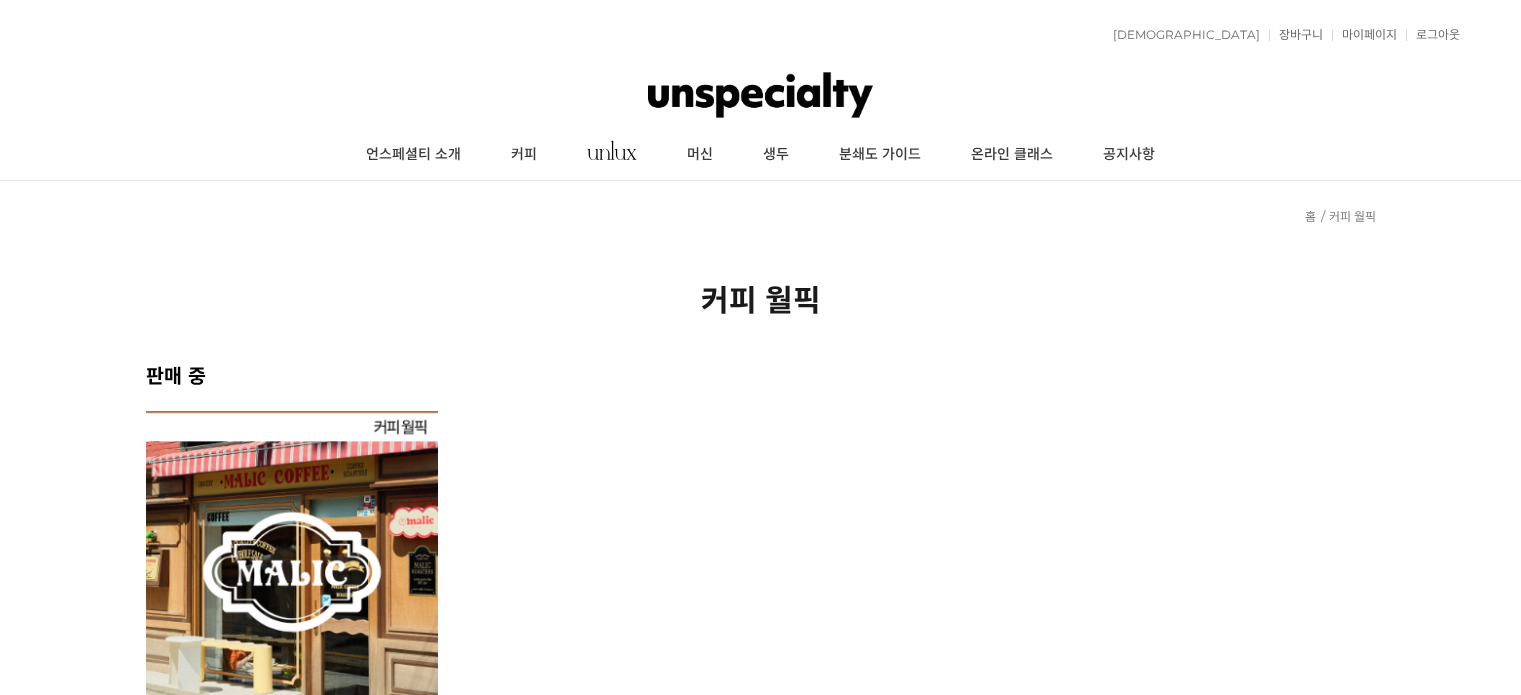 scroll, scrollTop: 0, scrollLeft: 0, axis: both 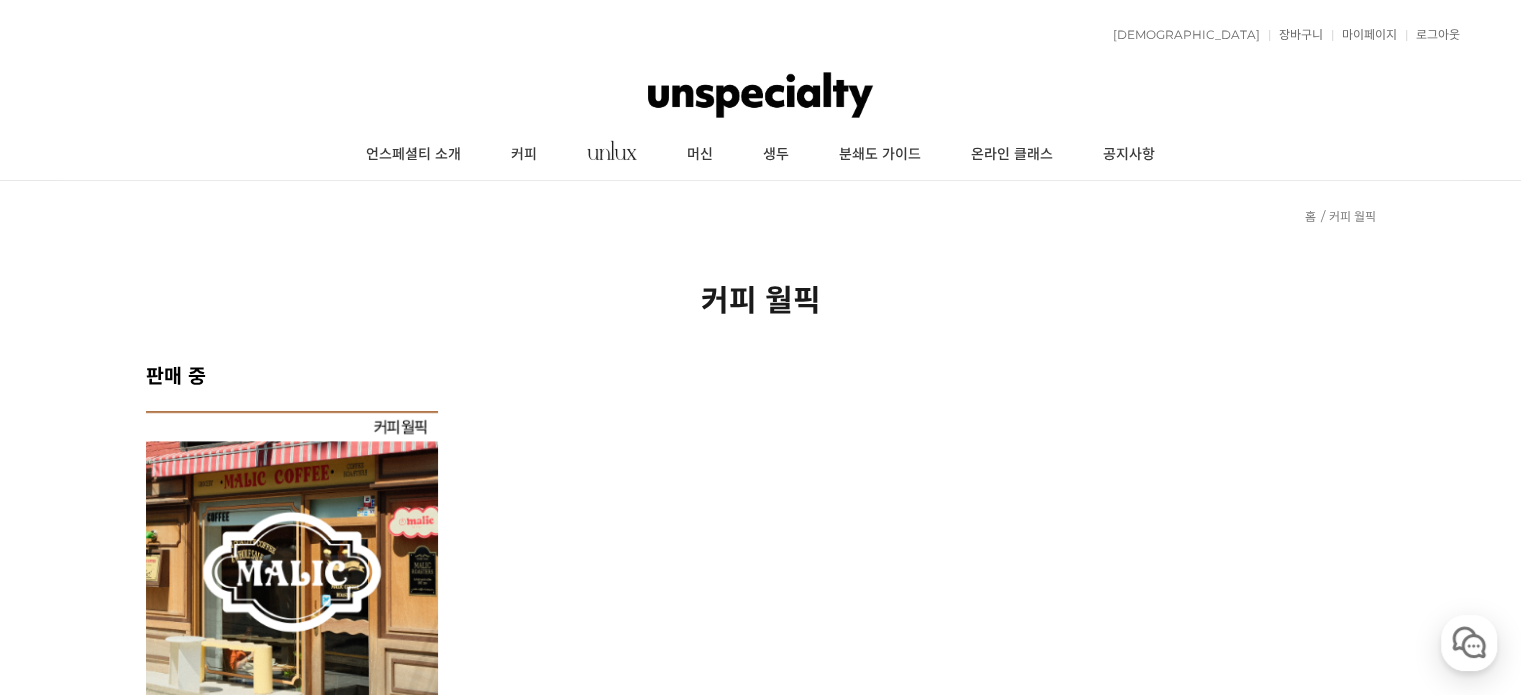 click at bounding box center (292, 557) 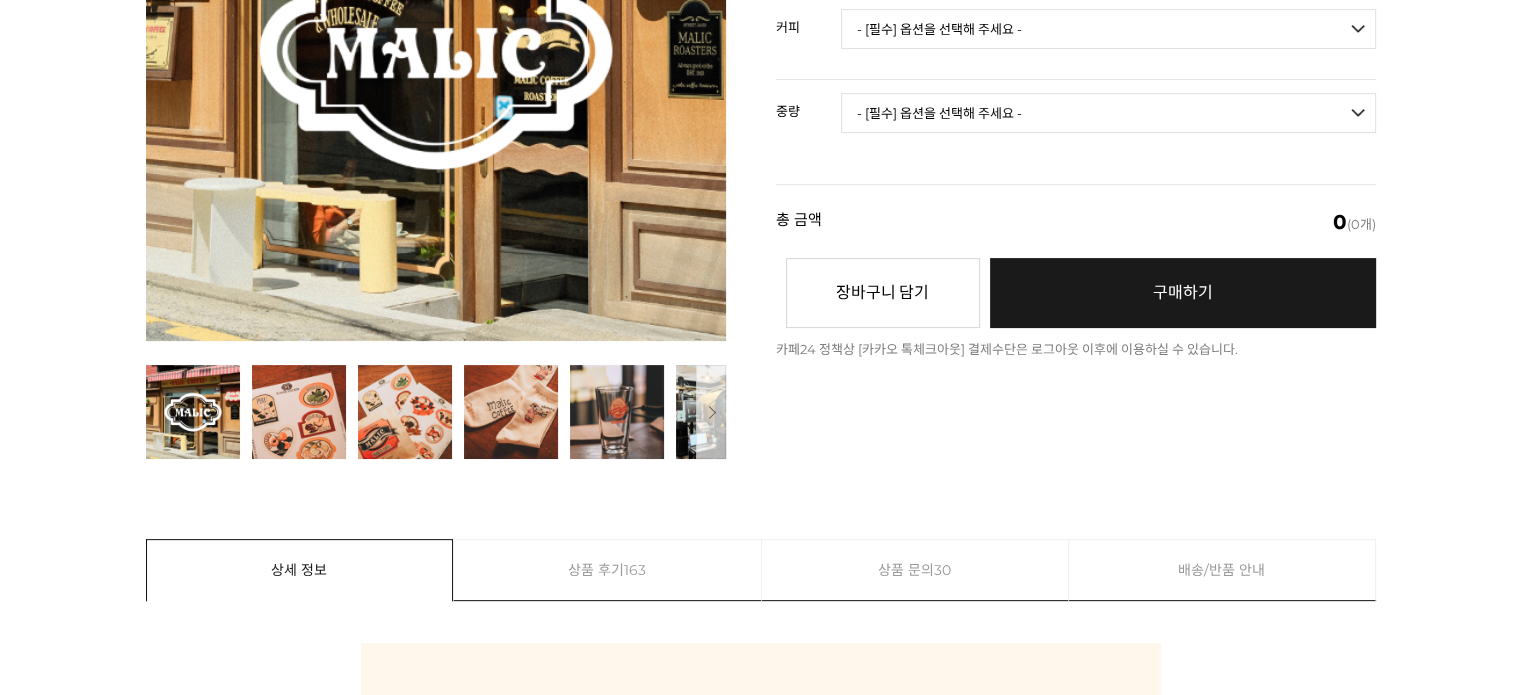 scroll, scrollTop: 500, scrollLeft: 0, axis: vertical 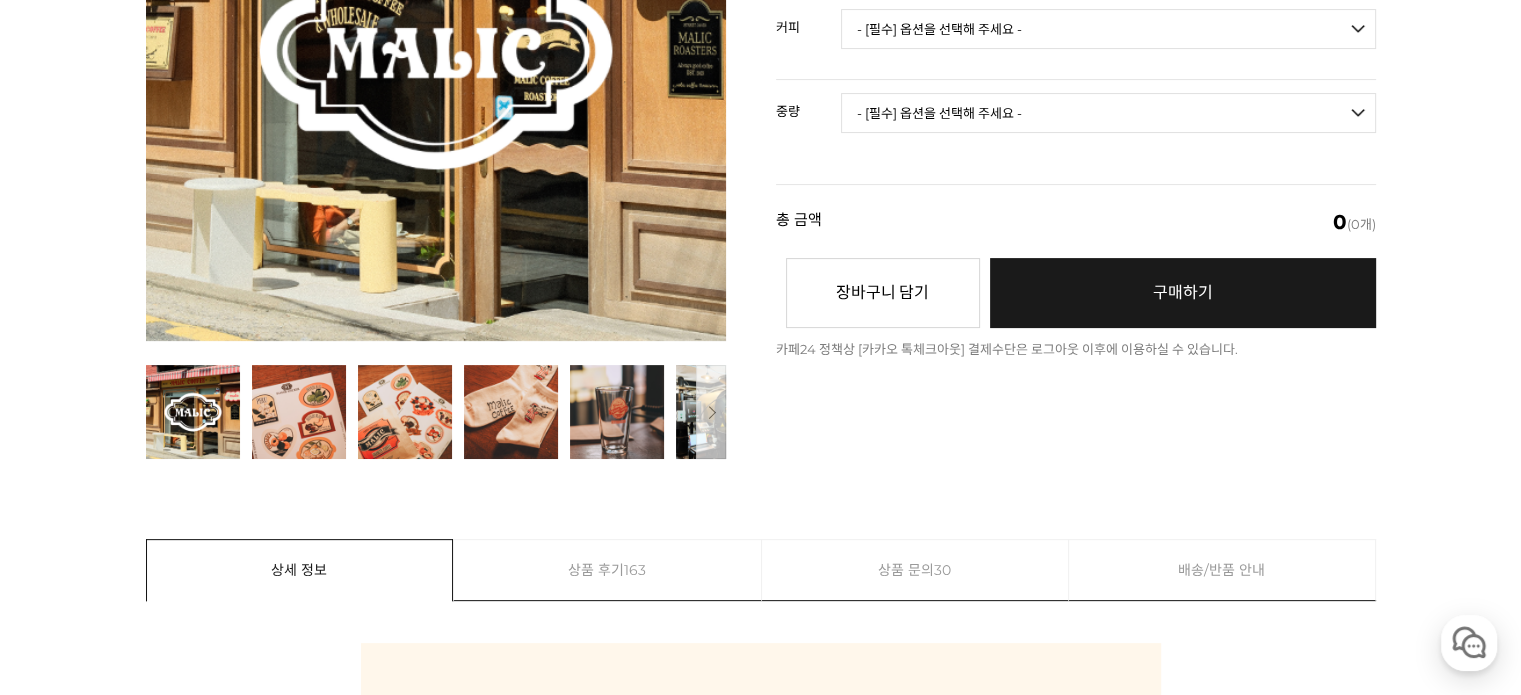 click on "- [필수] 옵션을 선택해 주세요 - ------------------- 언스페셜티 분쇄도 가이드 종이(주문 1개당 최대 1개 제공) 그레이프 쥬스 (언스페셜티 블렌드) 애플 쥬스 (언스페셜티 블렌드) 허니 자몽 쥬스 (언스페셜티 블렌드) [기획상품] 2024 Best of Panama 3종 10g 레시피팩 프루티 블렌드 마일드 블렌드 모닝 블렌드 #1 탄자니아 아카시아 힐스 게이샤 AA 풀리 워시드 [품절] #2 콜롬비아 포파얀 슈가케인 디카페인 #3 에티오피아 알로 타미루 미리가 74158 워시드 #4 에티오피아 첼베사 워시드 디카페인 #5 케냐 뚱구리 AB 풀리 워시드 [품절] #6 에티오피아 버그 우 셀렉션 에얼룸 내추럴 (Lot2) #7 에티오피아 알로 타미루 무라고 74158 클래식 워시드 #8 케냐 은가라투아 AB 워시드 (Lot 159) [품절] [7.4 오픈] #9 온두라스 마리사벨 카바예로 파카마라 워시드 #24 페루 알토 미라도르 게이샤 워시드" at bounding box center [1108, 37] 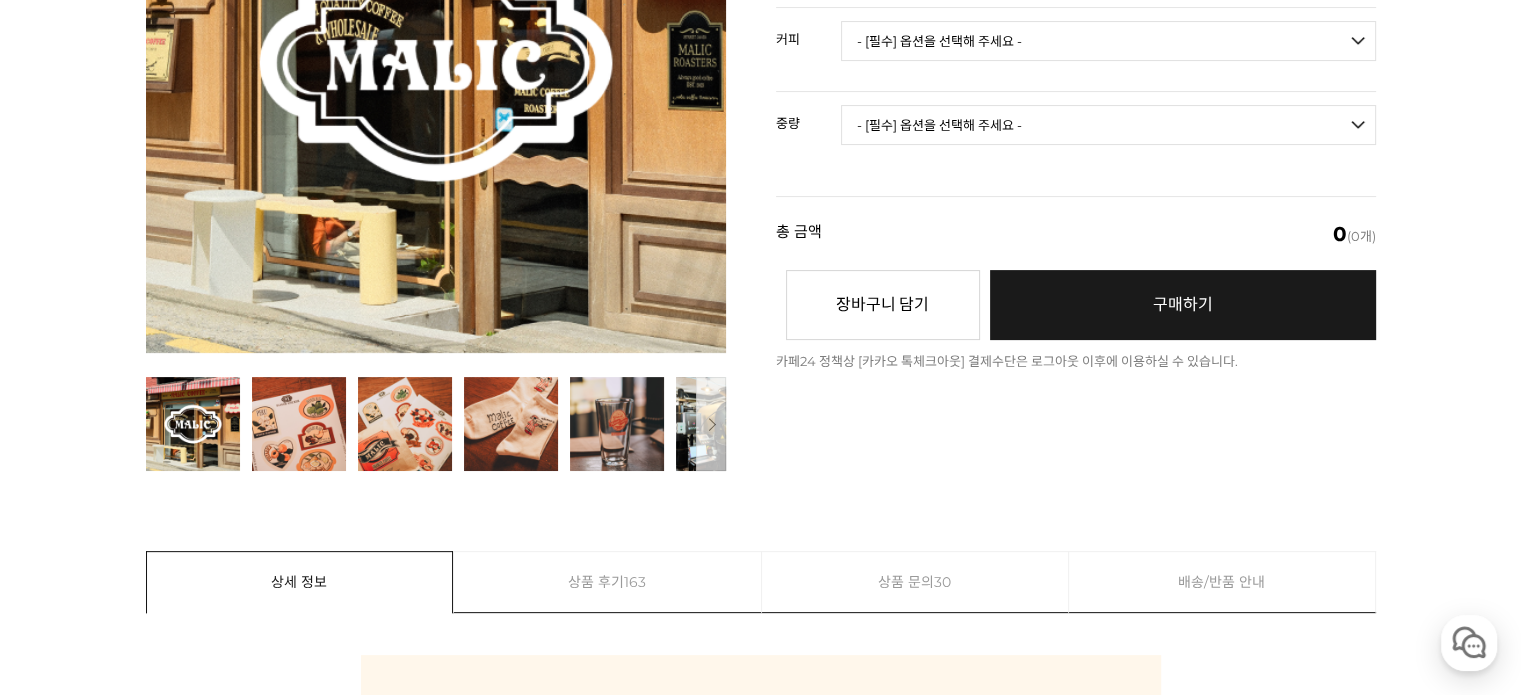 click on "- [필수] 옵션을 선택해 주세요 - ------------------- 언스페셜티 분쇄도 가이드 종이(주문 1개당 최대 1개 제공) 그레이프 쥬스 (언스페셜티 블렌드) 애플 쥬스 (언스페셜티 블렌드) 허니 자몽 쥬스 (언스페셜티 블렌드) [기획상품] 2024 Best of Panama 3종 10g 레시피팩 프루티 블렌드 마일드 블렌드 모닝 블렌드 #1 탄자니아 아카시아 힐스 게이샤 AA 풀리 워시드 [품절] #2 콜롬비아 포파얀 슈가케인 디카페인 #3 에티오피아 알로 타미루 미리가 74158 워시드 #4 에티오피아 첼베사 워시드 디카페인 #5 케냐 뚱구리 AB 풀리 워시드 [품절] #6 에티오피아 버그 우 셀렉션 에얼룸 내추럴 (Lot2) #7 에티오피아 알로 타미루 무라고 74158 클래식 워시드 #8 케냐 은가라투아 AB 워시드 (Lot 159) [품절] [7.4 오픈] #9 온두라스 마리사벨 카바예로 파카마라 워시드 #24 페루 알토 미라도르 게이샤 워시드" at bounding box center (1108, 41) 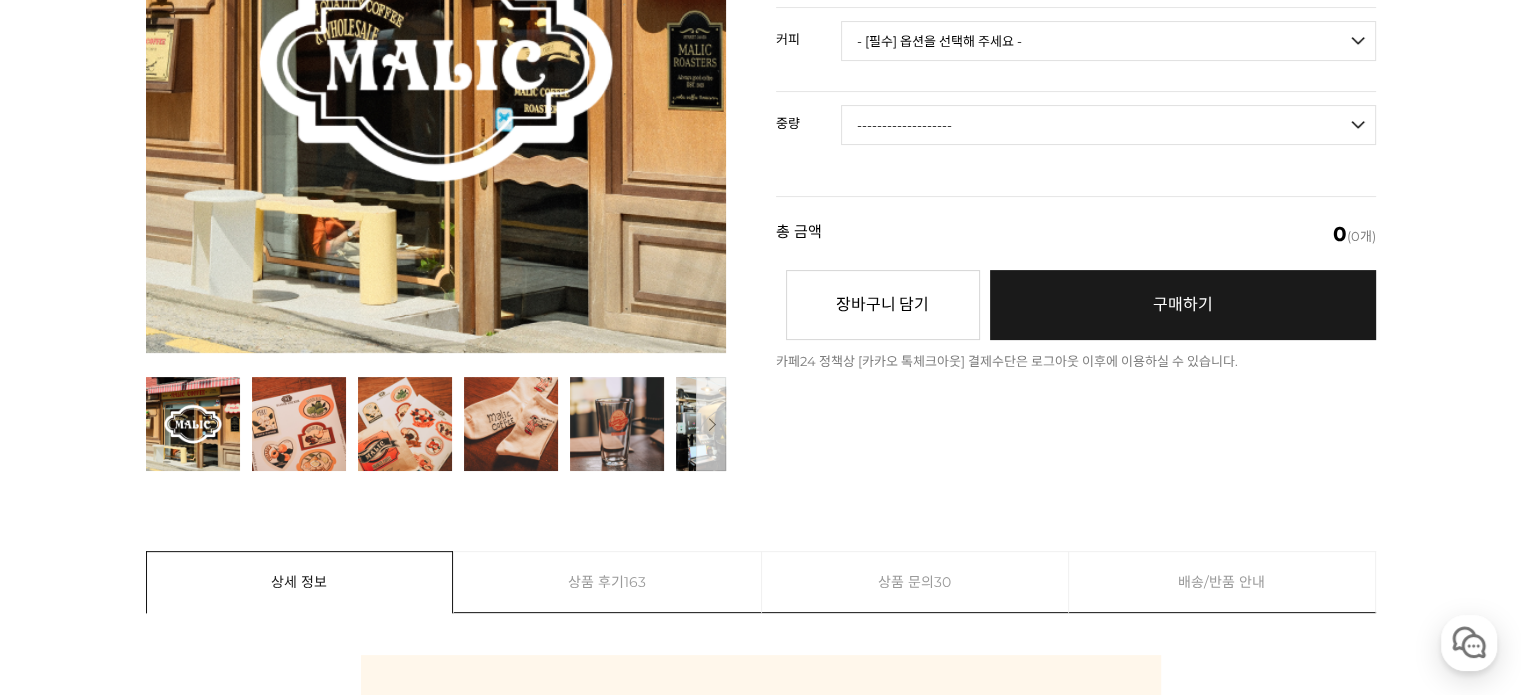 click on "- [필수] 옵션을 선택해 주세요 - ------------------- 200g" at bounding box center (1108, 125) 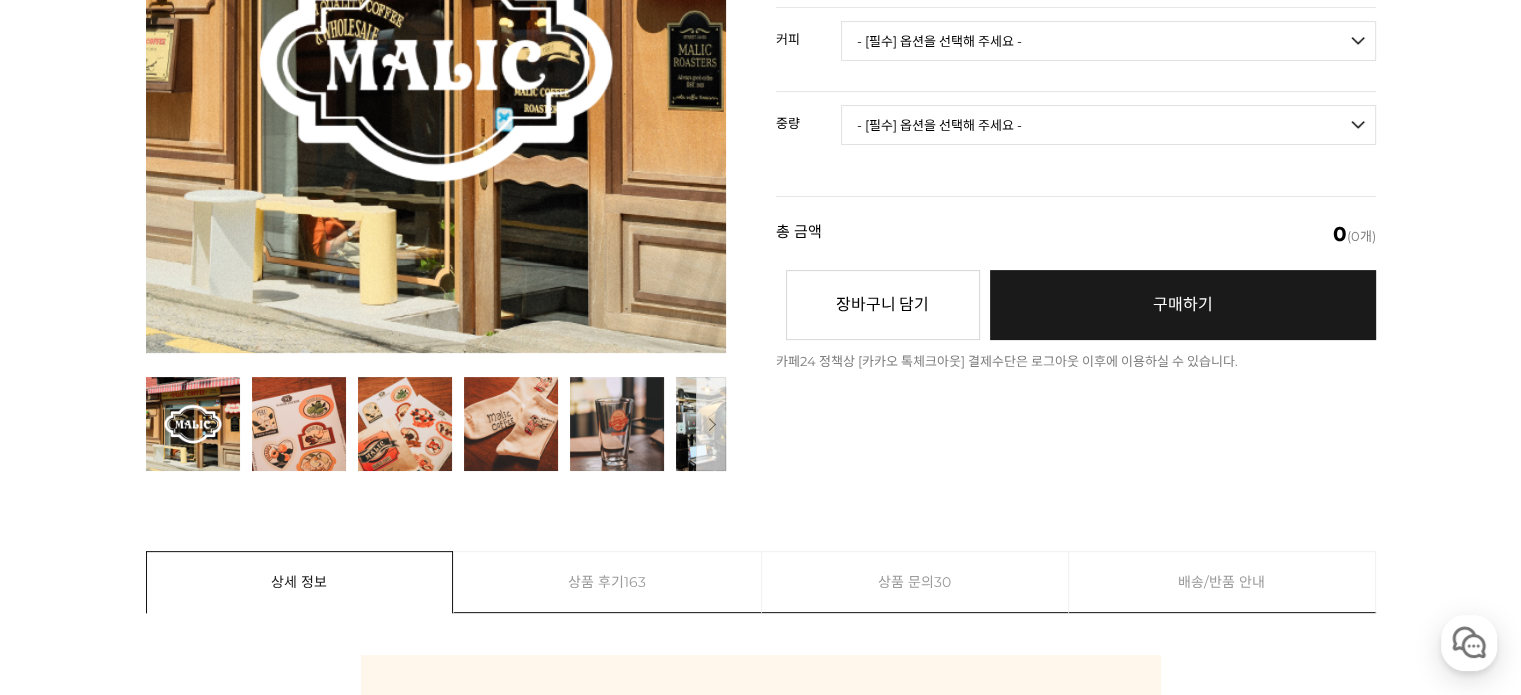click on "- [필수] 옵션을 선택해 주세요 - ------------------- 200g" at bounding box center (1108, 125) 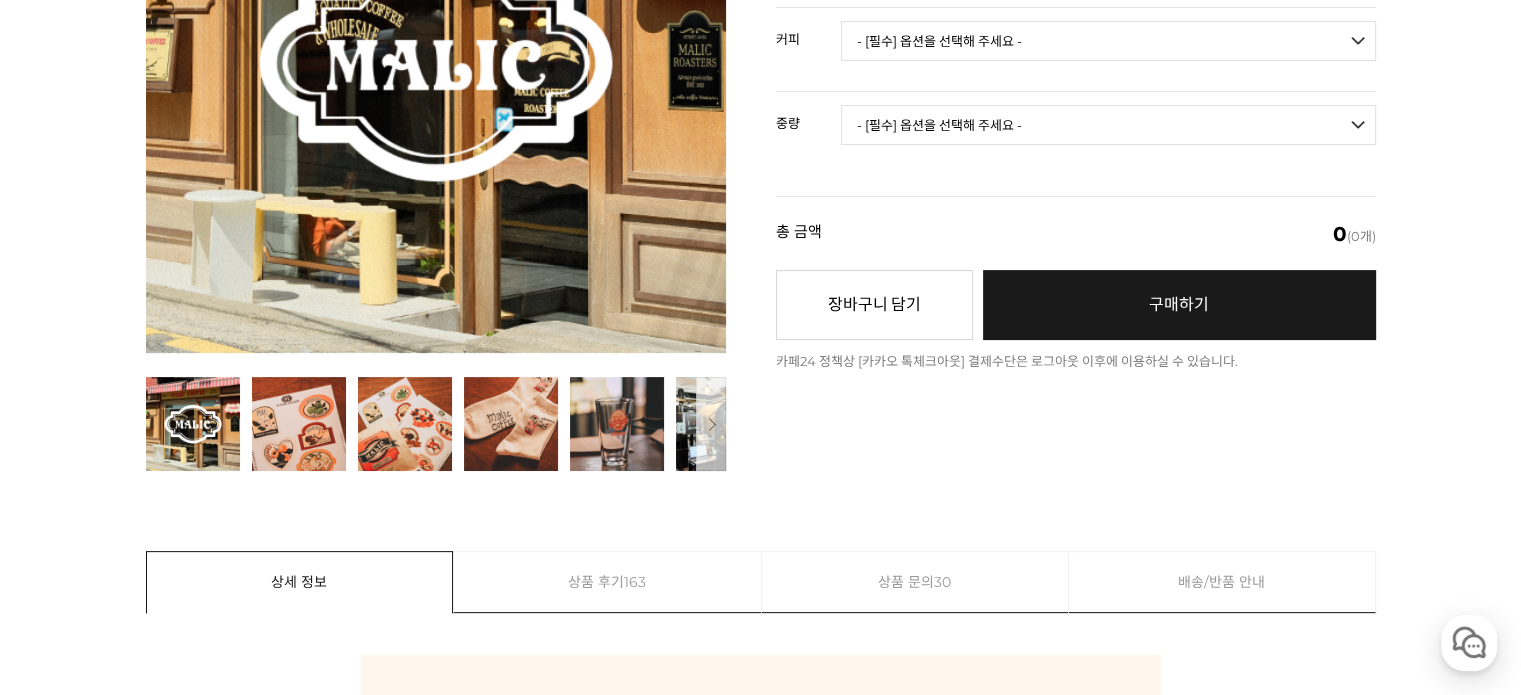 click on "- [필수] 옵션을 선택해 주세요 - ------------------- 언스페셜티 분쇄도 가이드 종이(주문 1개당 최대 1개 제공) 그레이프 쥬스 (언스페셜티 블렌드) 애플 쥬스 (언스페셜티 블렌드) 허니 자몽 쥬스 (언스페셜티 블렌드) [기획상품] 2024 Best of Panama 3종 10g 레시피팩 프루티 블렌드 마일드 블렌드 모닝 블렌드 #1 탄자니아 아카시아 힐스 게이샤 AA 풀리 워시드 [품절] #2 콜롬비아 포파얀 슈가케인 디카페인 #3 에티오피아 알로 타미루 미리가 74158 워시드 #4 에티오피아 첼베사 워시드 디카페인 #5 케냐 뚱구리 AB 풀리 워시드 [품절] #6 에티오피아 버그 우 셀렉션 에얼룸 내추럴 (Lot2) #7 에티오피아 알로 타미루 무라고 74158 클래식 워시드 #8 케냐 은가라투아 AB 워시드 (Lot 159) [품절] [7.4 오픈] #9 온두라스 마리사벨 카바예로 파카마라 워시드 #24 페루 알토 미라도르 게이샤 워시드" at bounding box center (1108, 41) 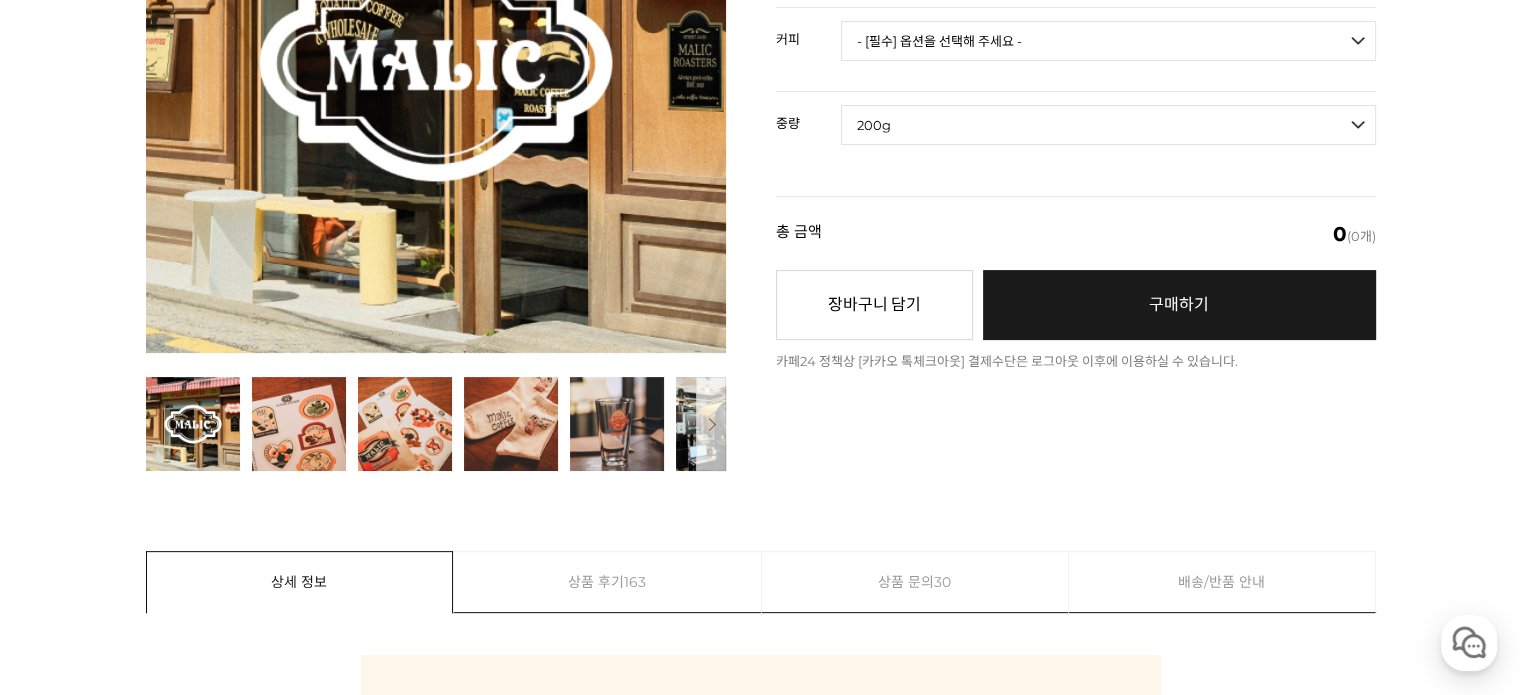 click on "- [필수] 옵션을 선택해 주세요 - ------------------- 200g" at bounding box center (1108, 125) 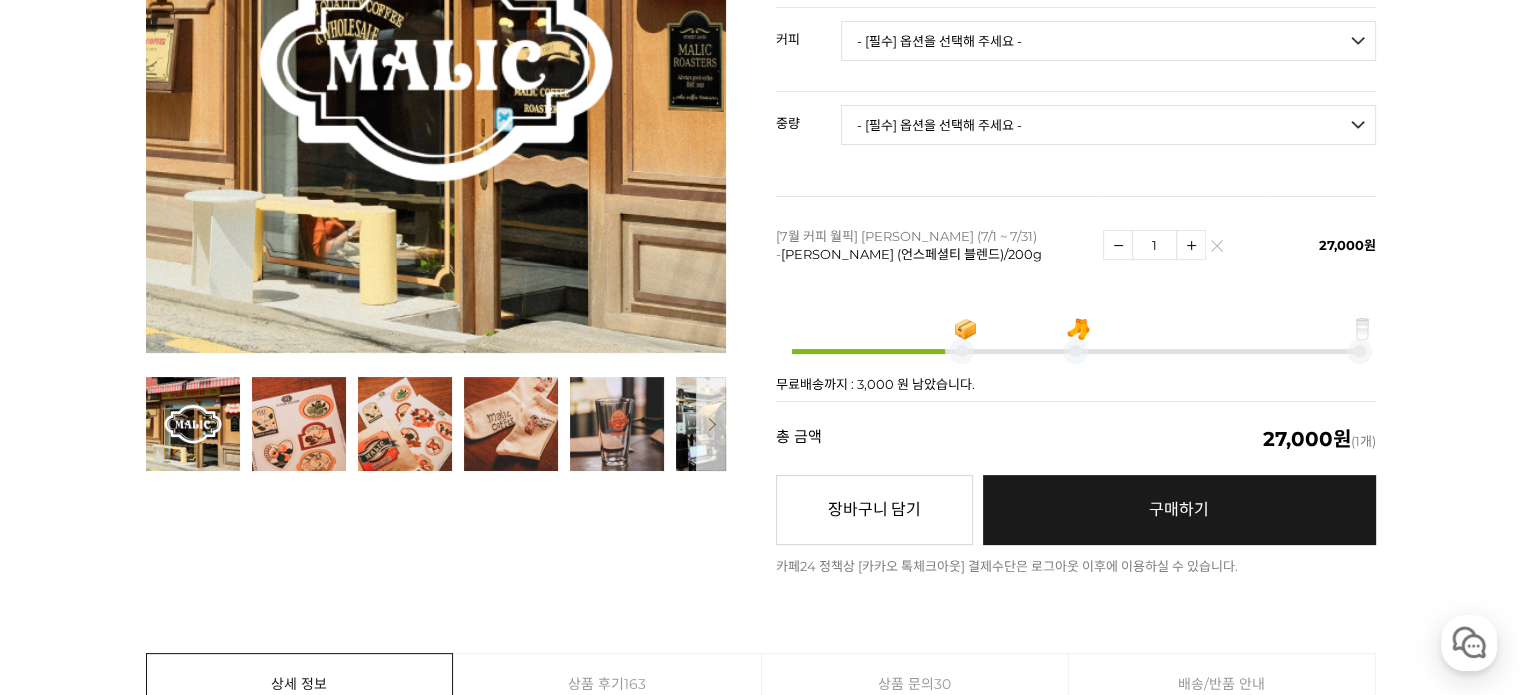 click on "- [필수] 옵션을 선택해 주세요 - ------------------- 언스페셜티 분쇄도 가이드 종이(주문 1개당 최대 1개 제공) 그레이프 쥬스 (언스페셜티 블렌드) 애플 쥬스 (언스페셜티 블렌드) 허니 자몽 쥬스 (언스페셜티 블렌드) [기획상품] 2024 Best of Panama 3종 10g 레시피팩 프루티 블렌드 마일드 블렌드 모닝 블렌드 #1 탄자니아 아카시아 힐스 게이샤 AA 풀리 워시드 [품절] #2 콜롬비아 포파얀 슈가케인 디카페인 #3 에티오피아 알로 타미루 미리가 74158 워시드 #4 에티오피아 첼베사 워시드 디카페인 #5 케냐 뚱구리 AB 풀리 워시드 [품절] #6 에티오피아 버그 우 셀렉션 에얼룸 내추럴 (Lot2) #7 에티오피아 알로 타미루 무라고 74158 클래식 워시드 #8 케냐 은가라투아 AB 워시드 (Lot 159) [품절] [7.4 오픈] #9 온두라스 마리사벨 카바예로 파카마라 워시드 #24 페루 알토 미라도르 게이샤 워시드" at bounding box center (1108, 41) 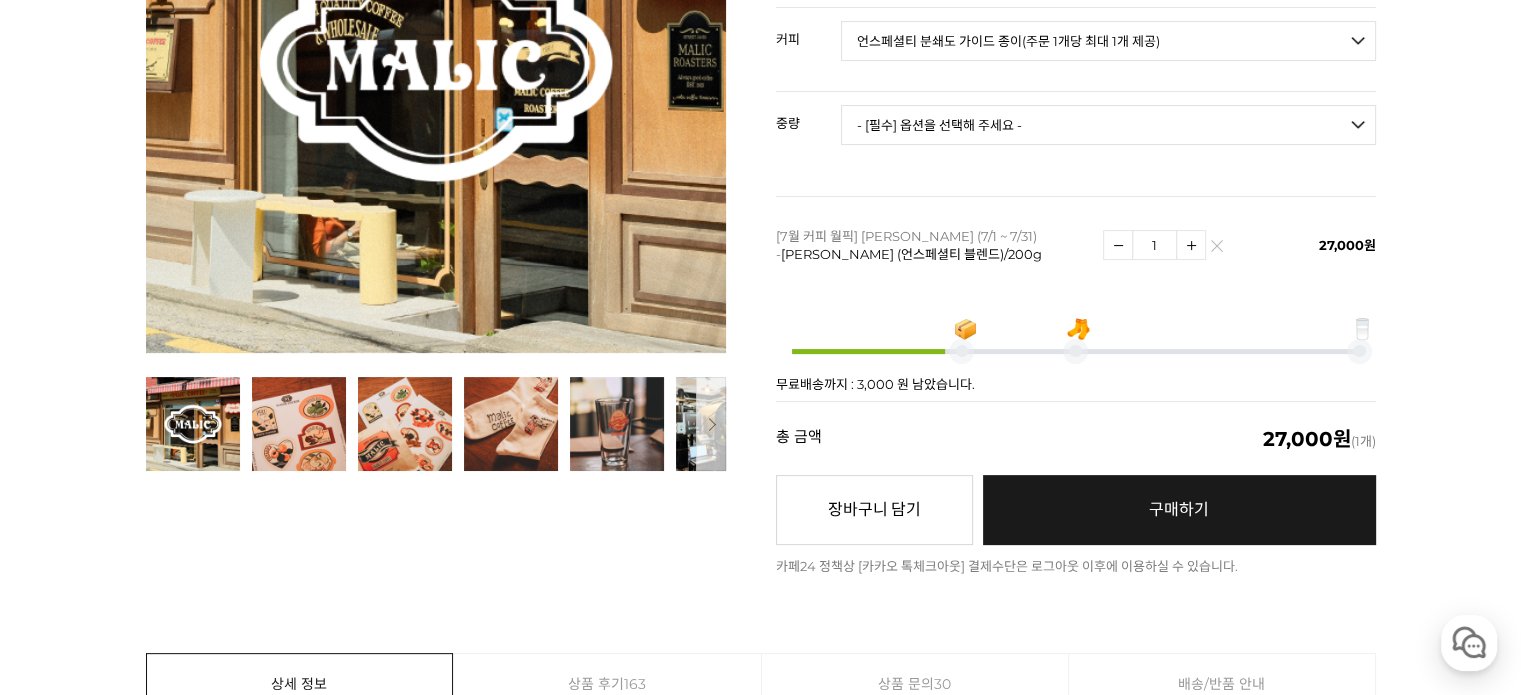 click on "- [필수] 옵션을 선택해 주세요 - ------------------- 언스페셜티 분쇄도 가이드 종이(주문 1개당 최대 1개 제공) 그레이프 쥬스 (언스페셜티 블렌드) 애플 쥬스 (언스페셜티 블렌드) 허니 자몽 쥬스 (언스페셜티 블렌드) [기획상품] 2024 Best of Panama 3종 10g 레시피팩 프루티 블렌드 마일드 블렌드 모닝 블렌드 #1 탄자니아 아카시아 힐스 게이샤 AA 풀리 워시드 [품절] #2 콜롬비아 포파얀 슈가케인 디카페인 #3 에티오피아 알로 타미루 미리가 74158 워시드 #4 에티오피아 첼베사 워시드 디카페인 #5 케냐 뚱구리 AB 풀리 워시드 [품절] #6 에티오피아 버그 우 셀렉션 에얼룸 내추럴 (Lot2) #7 에티오피아 알로 타미루 무라고 74158 클래식 워시드 #8 케냐 은가라투아 AB 워시드 (Lot 159) [품절] [7.4 오픈] #9 온두라스 마리사벨 카바예로 파카마라 워시드 #24 페루 알토 미라도르 게이샤 워시드" at bounding box center (1108, 41) 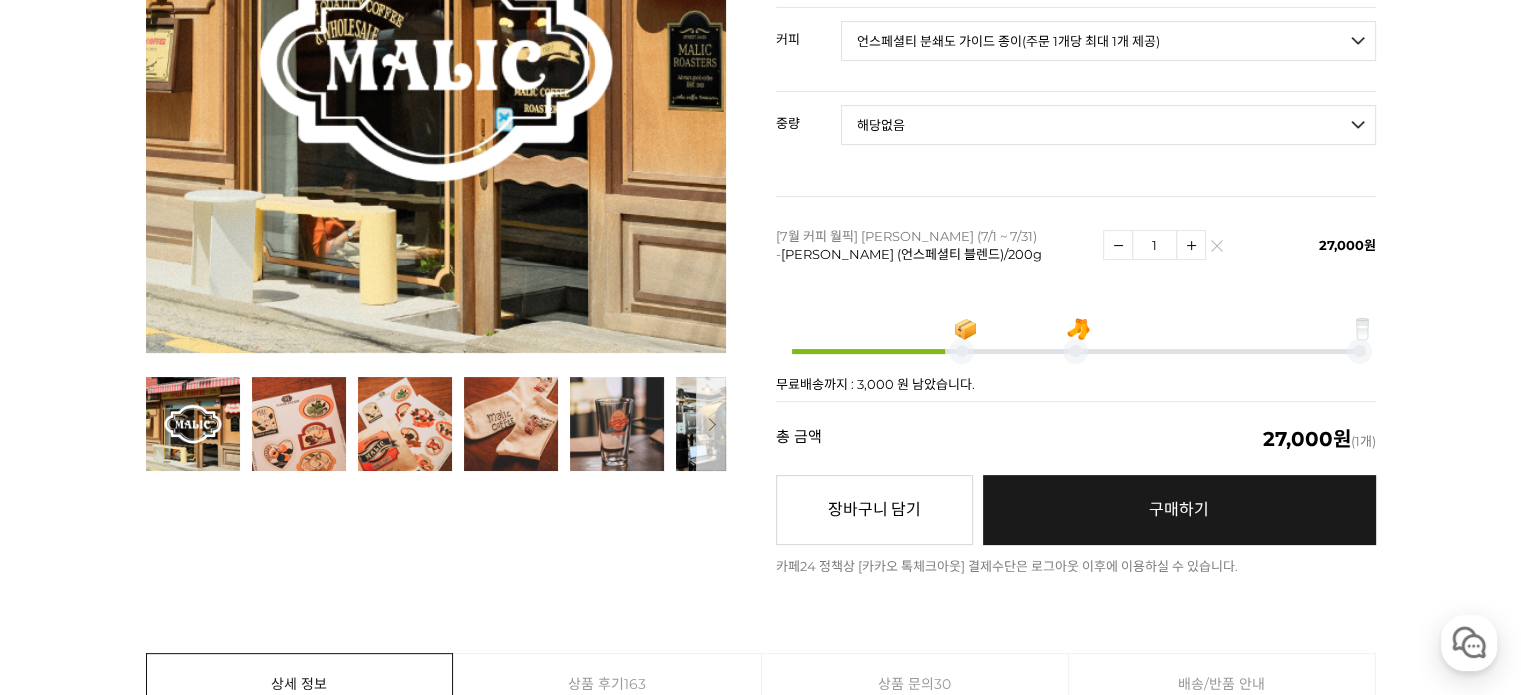 click on "- [필수] 옵션을 선택해 주세요 - ------------------- 해당없음" at bounding box center [1108, 125] 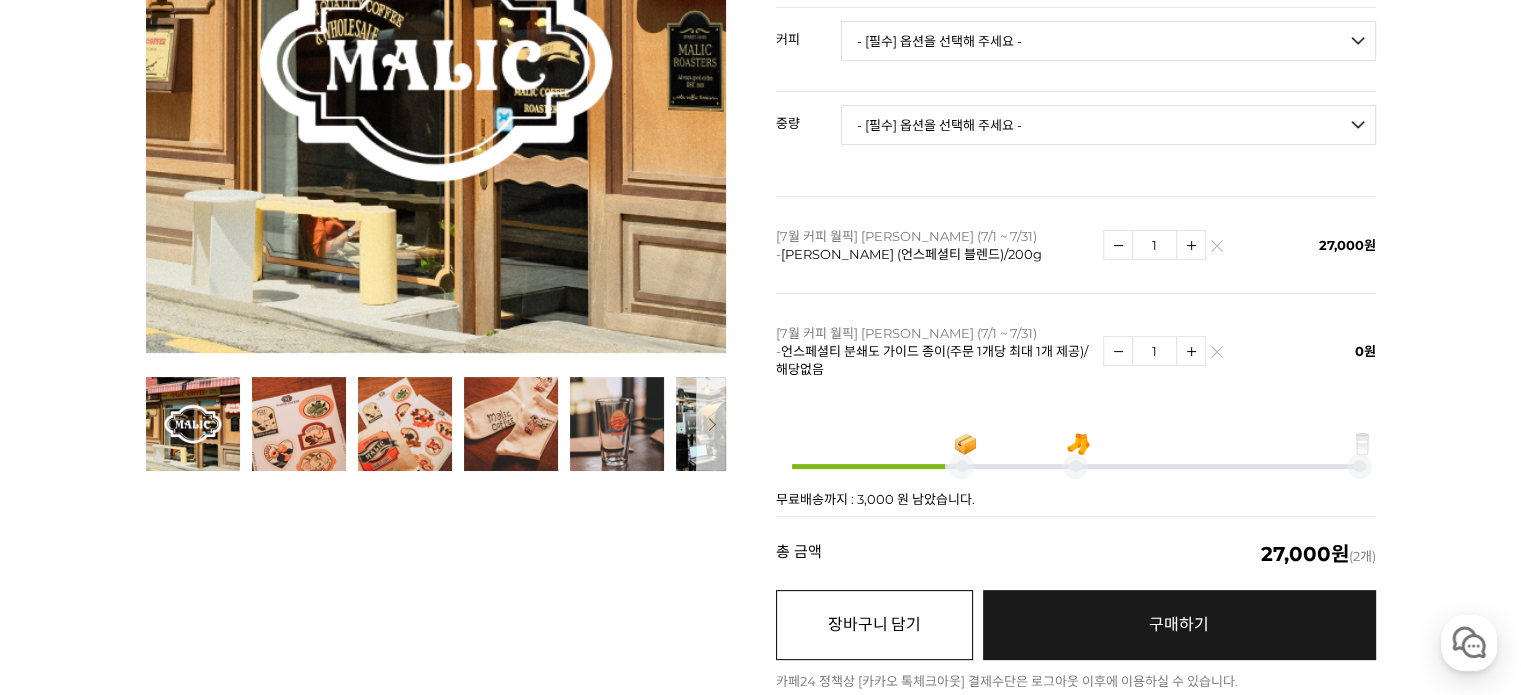 click on "장바구니 담기" at bounding box center [874, 625] 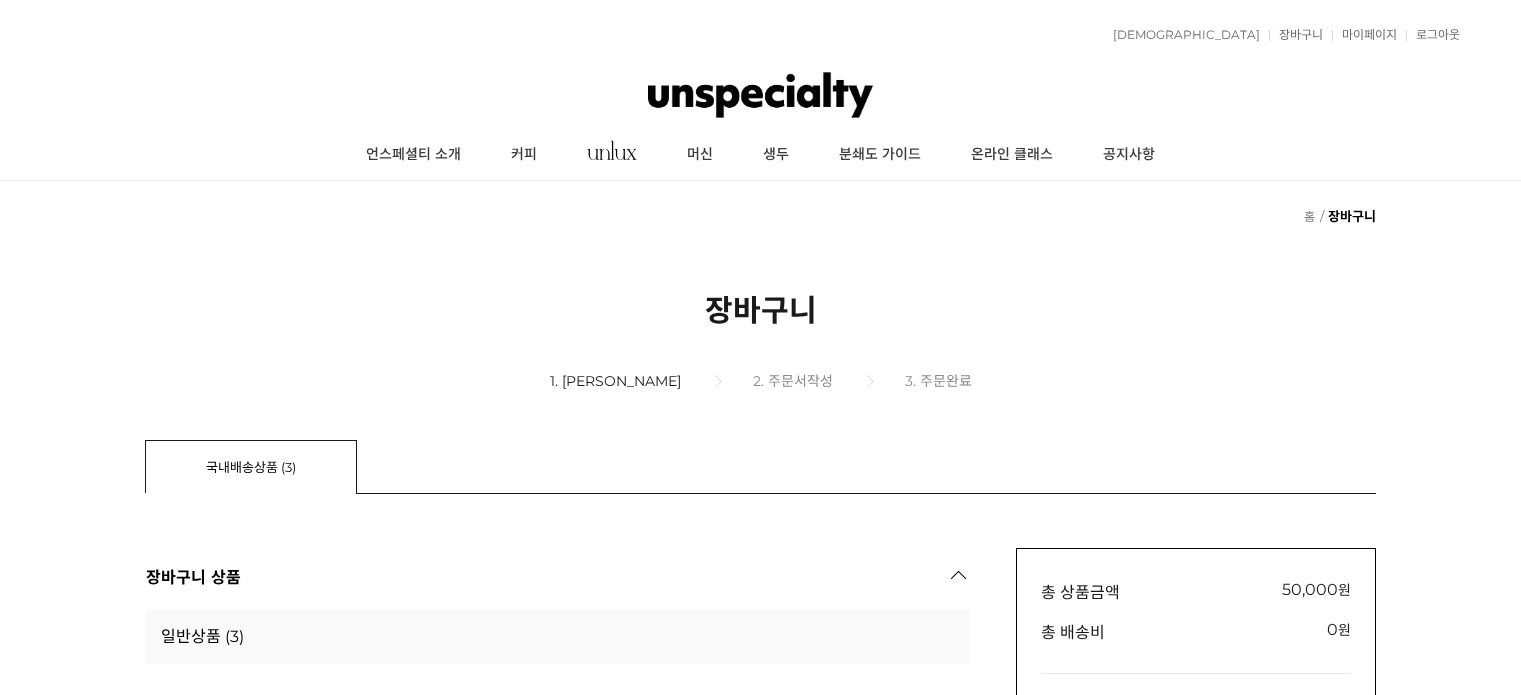 scroll, scrollTop: 0, scrollLeft: 0, axis: both 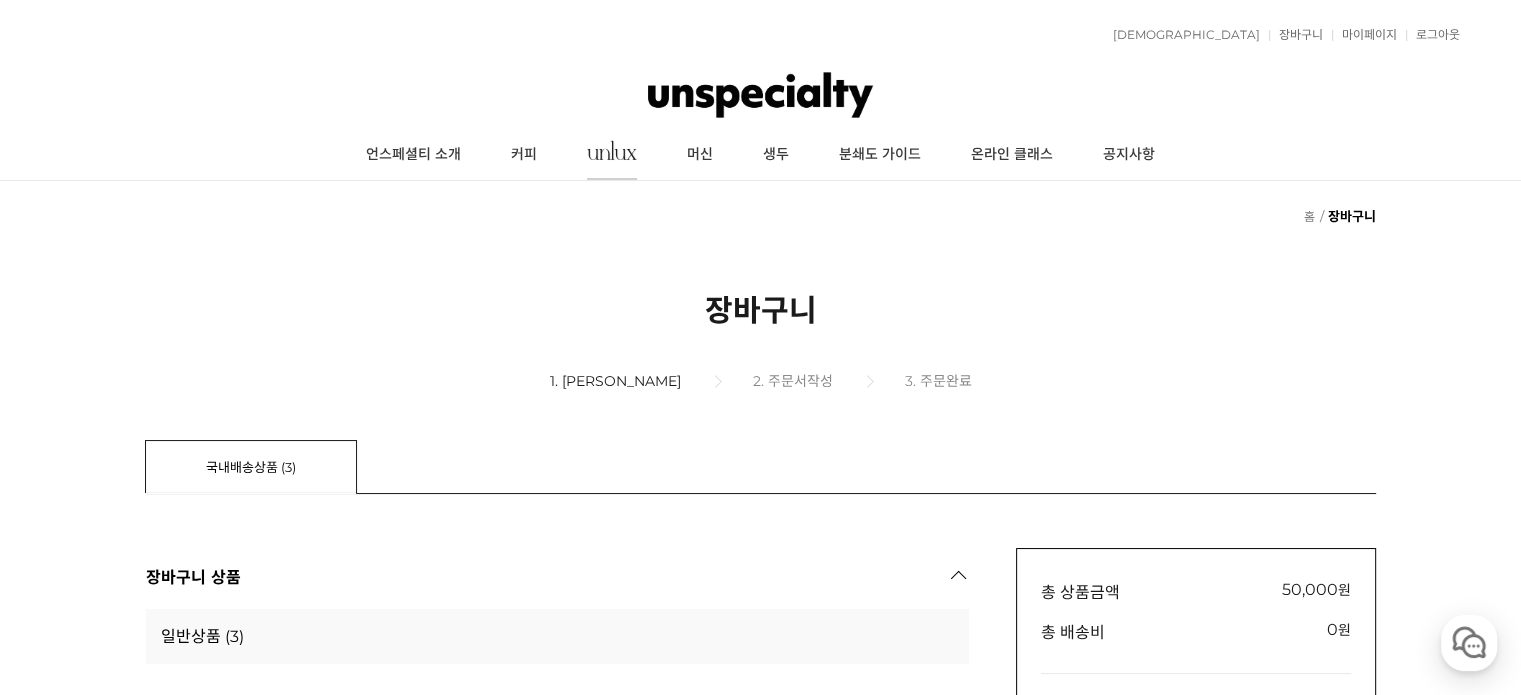 click at bounding box center (612, 150) 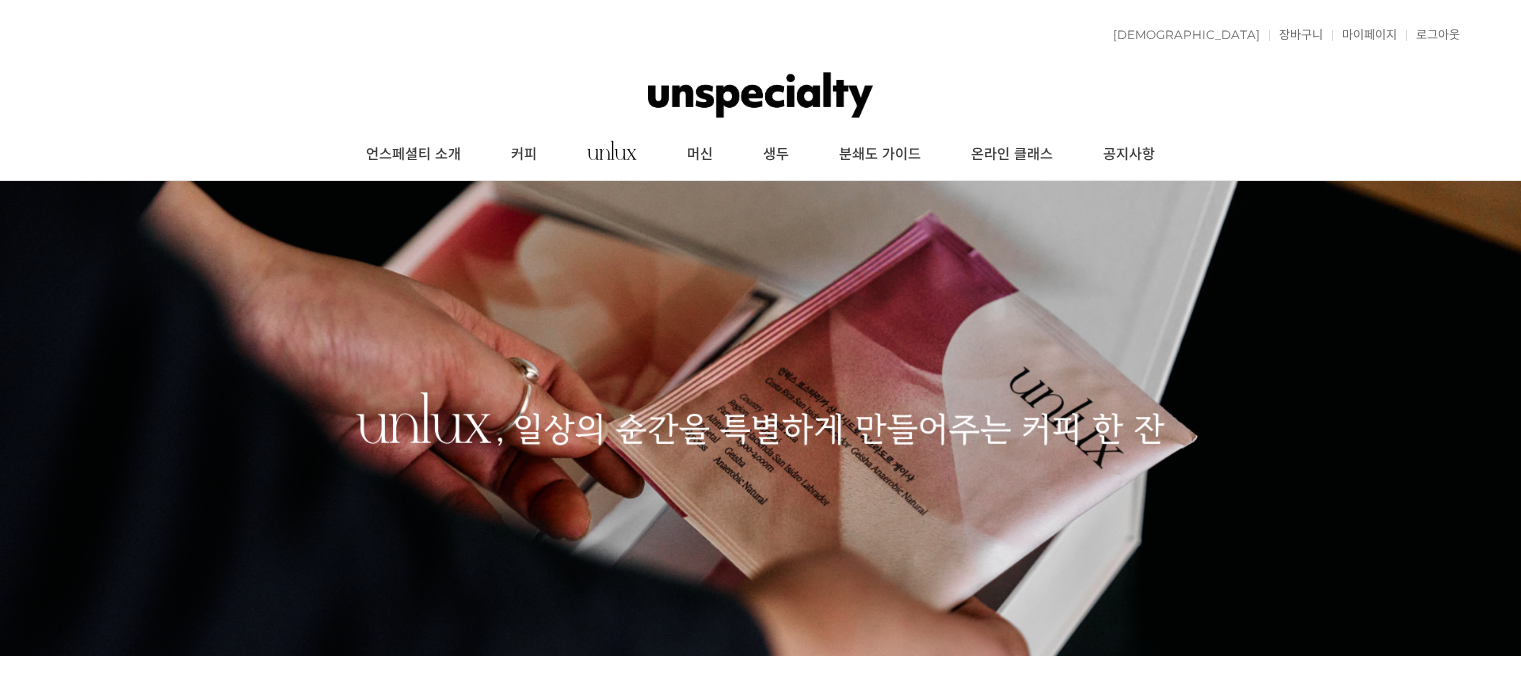 scroll, scrollTop: 200, scrollLeft: 0, axis: vertical 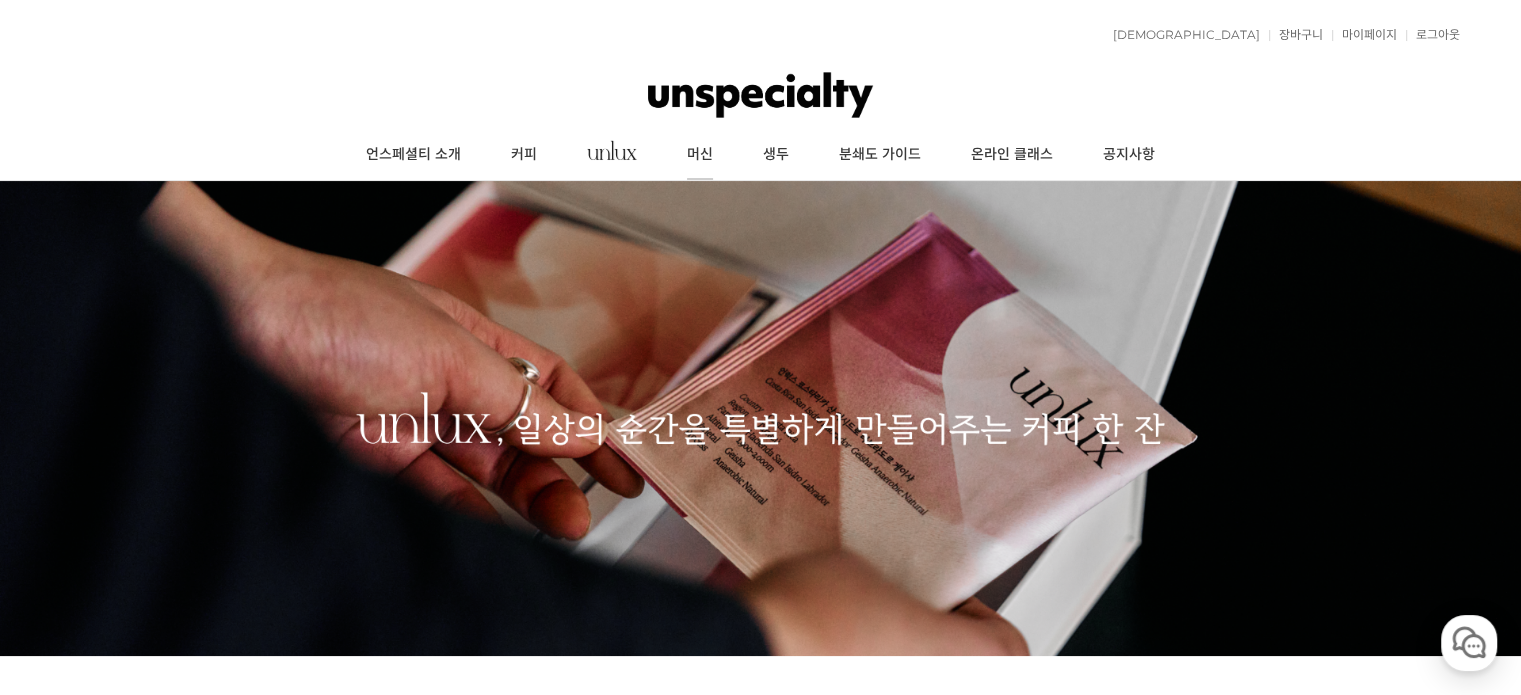 click on "머신" at bounding box center [700, 155] 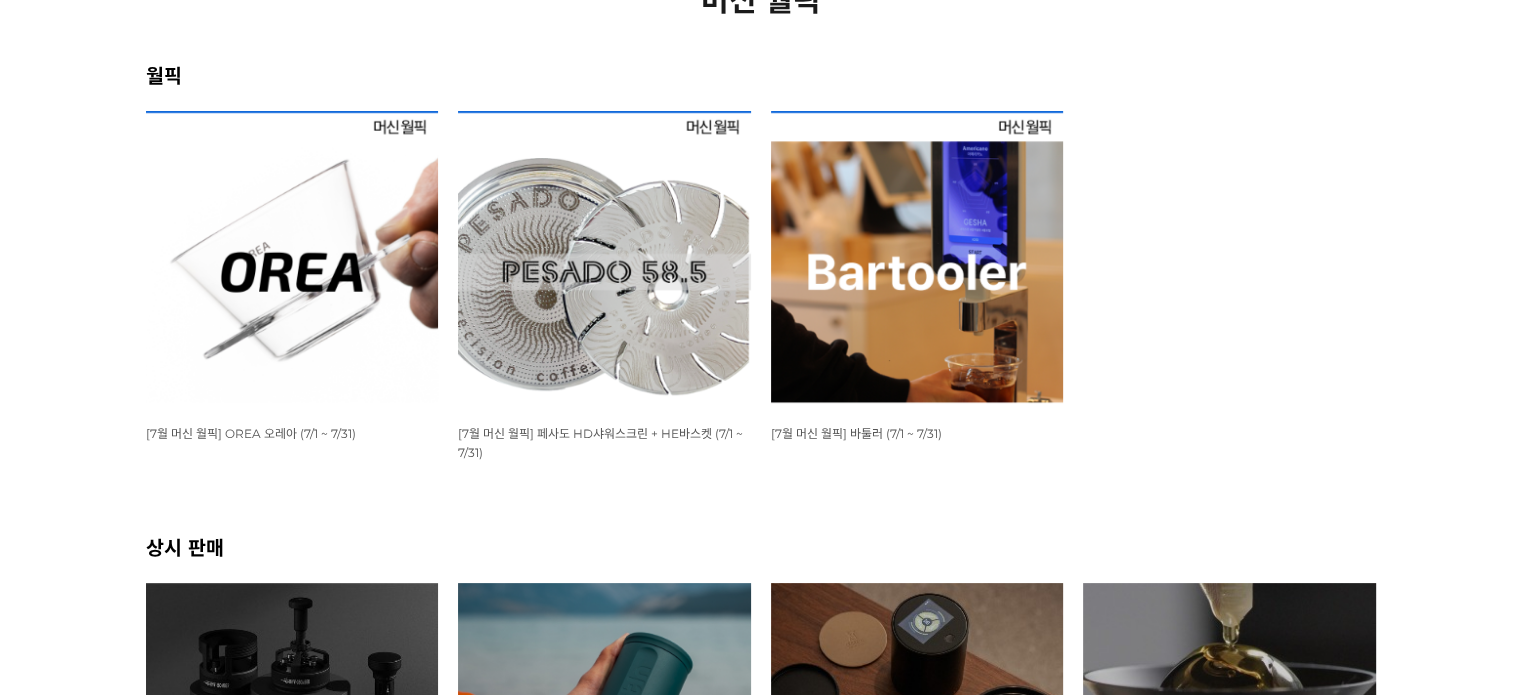 scroll, scrollTop: 0, scrollLeft: 0, axis: both 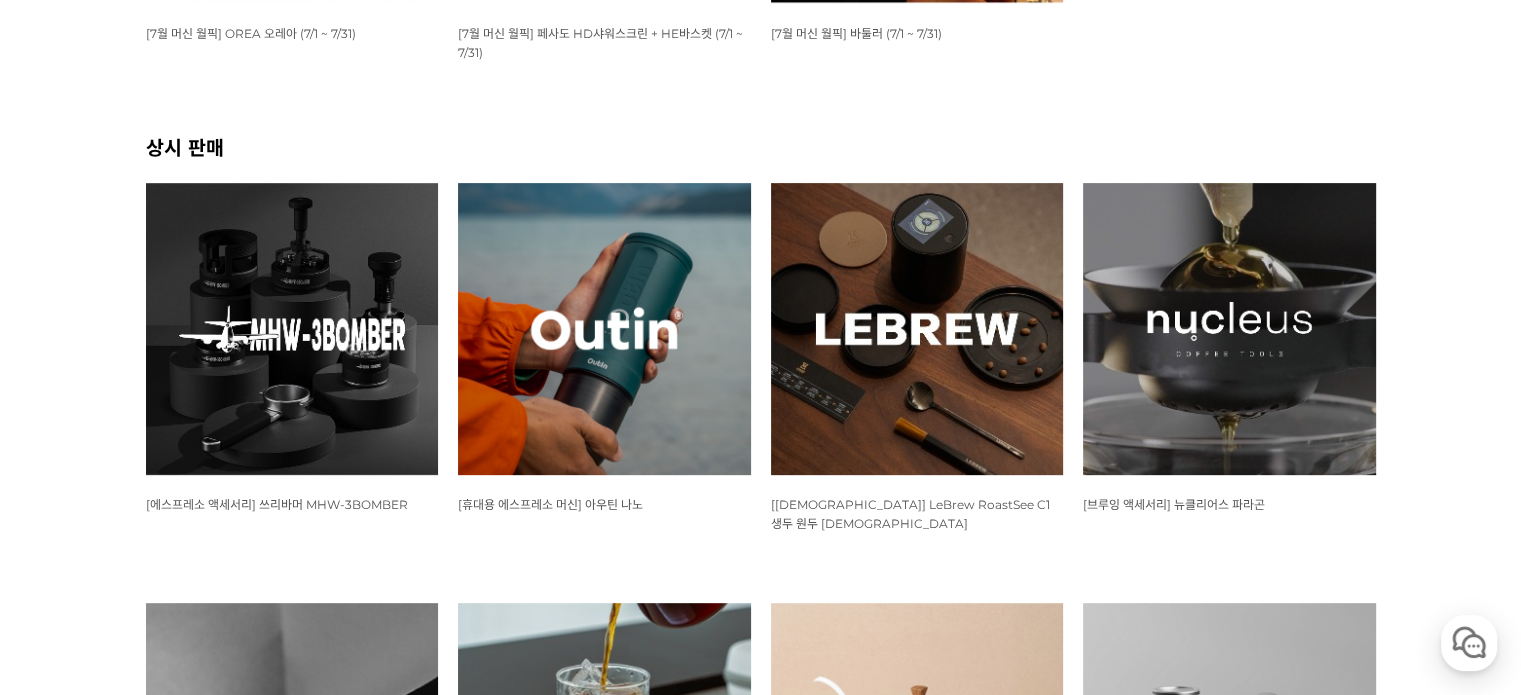 click at bounding box center (1229, 329) 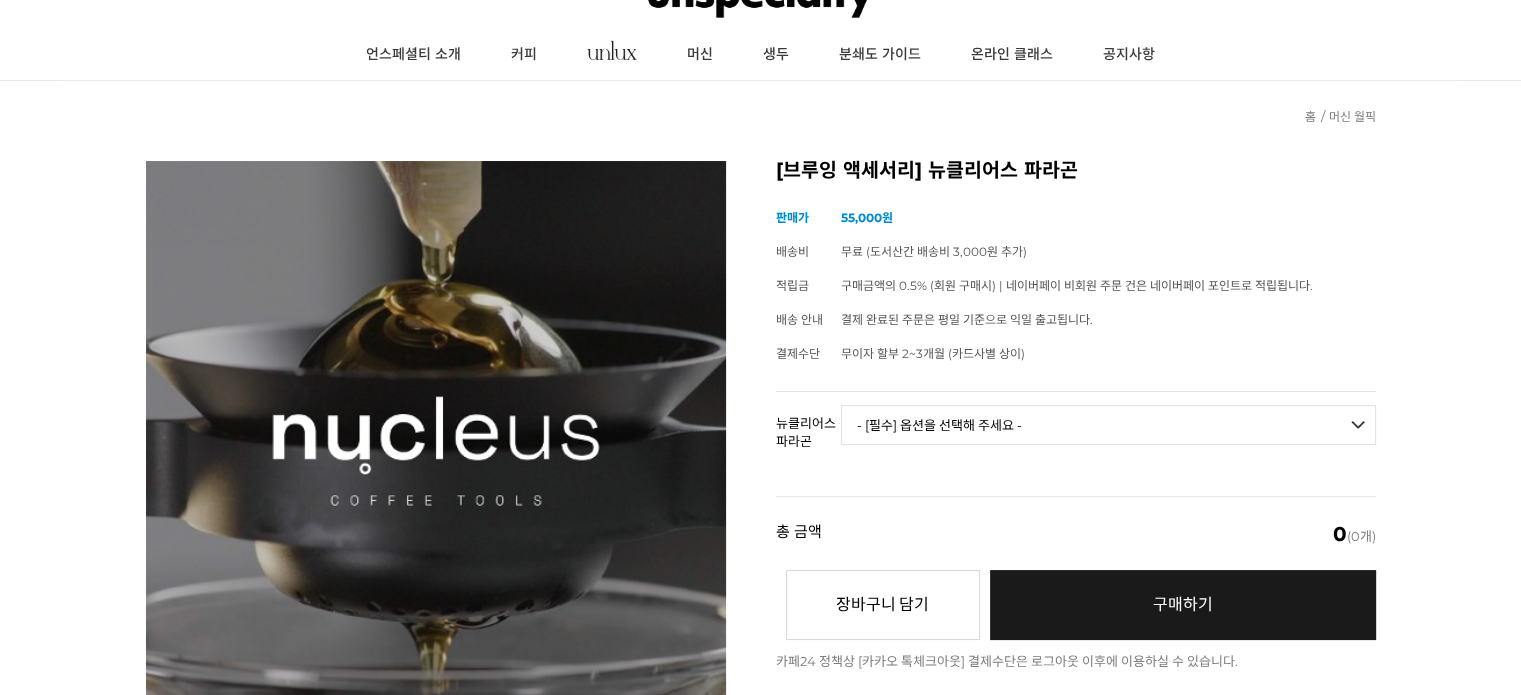 scroll, scrollTop: 0, scrollLeft: 0, axis: both 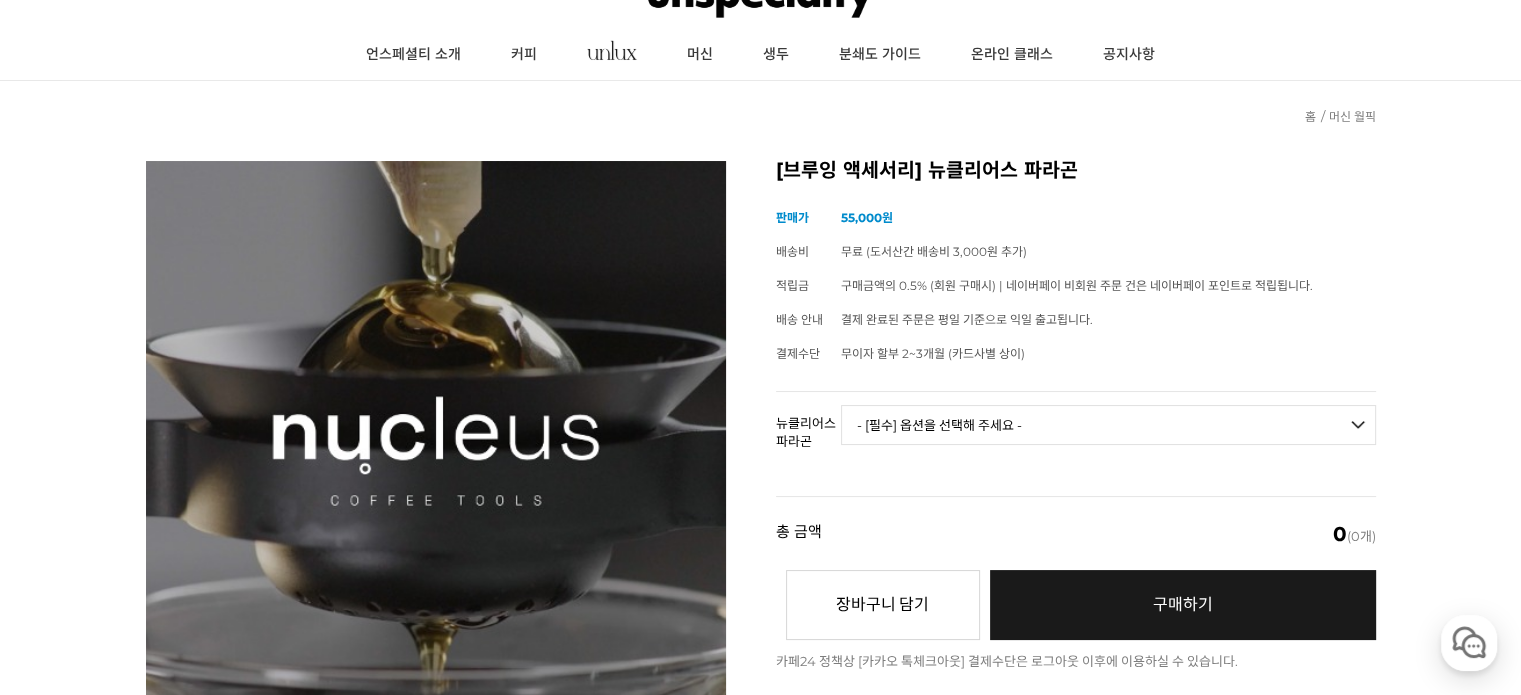 click on "- [필수] 옵션을 선택해 주세요 - ------------------- 브루어 세트 V.2 [품절]  브루어 칠링락 에스프레소 세트 에스프레소 칠링락" at bounding box center [1108, 425] 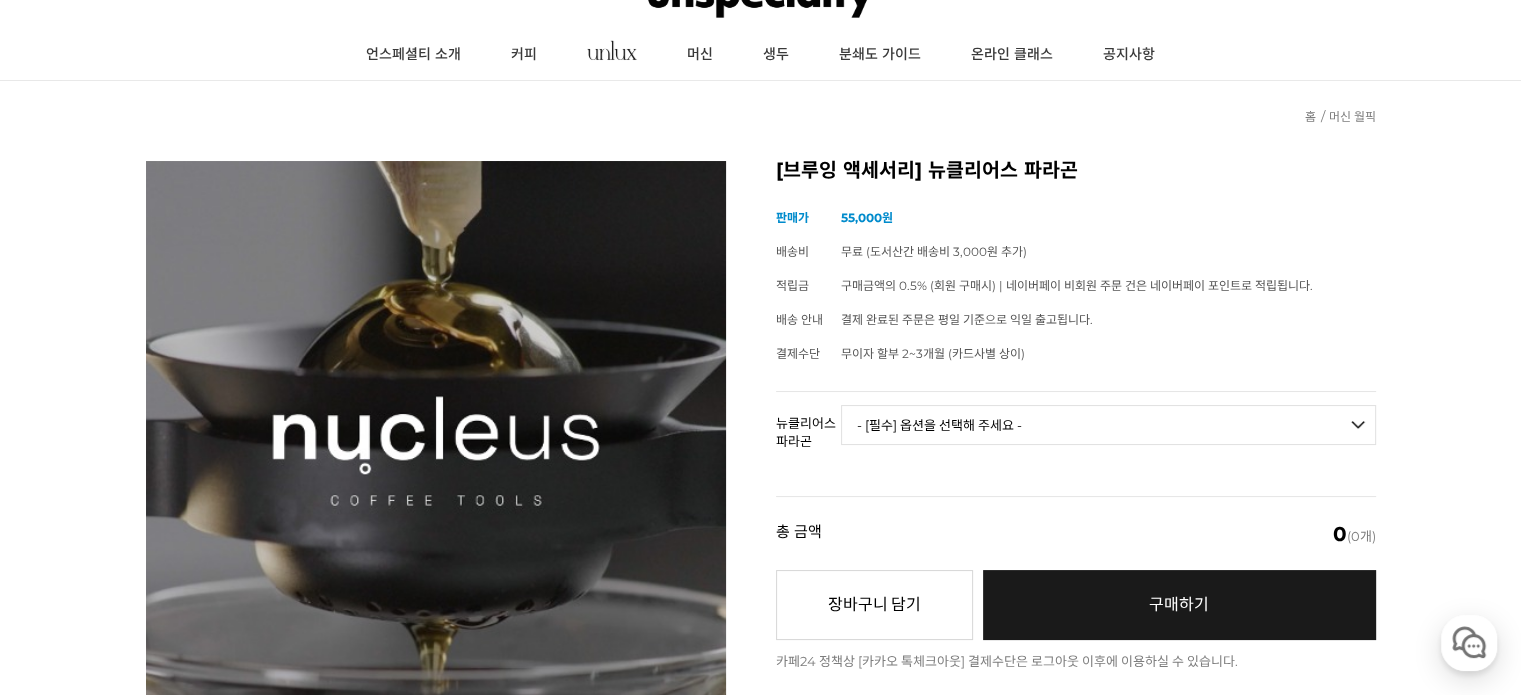 click on "무이자 할부 2~3개월 (카드사별 상이)" at bounding box center [1108, 354] 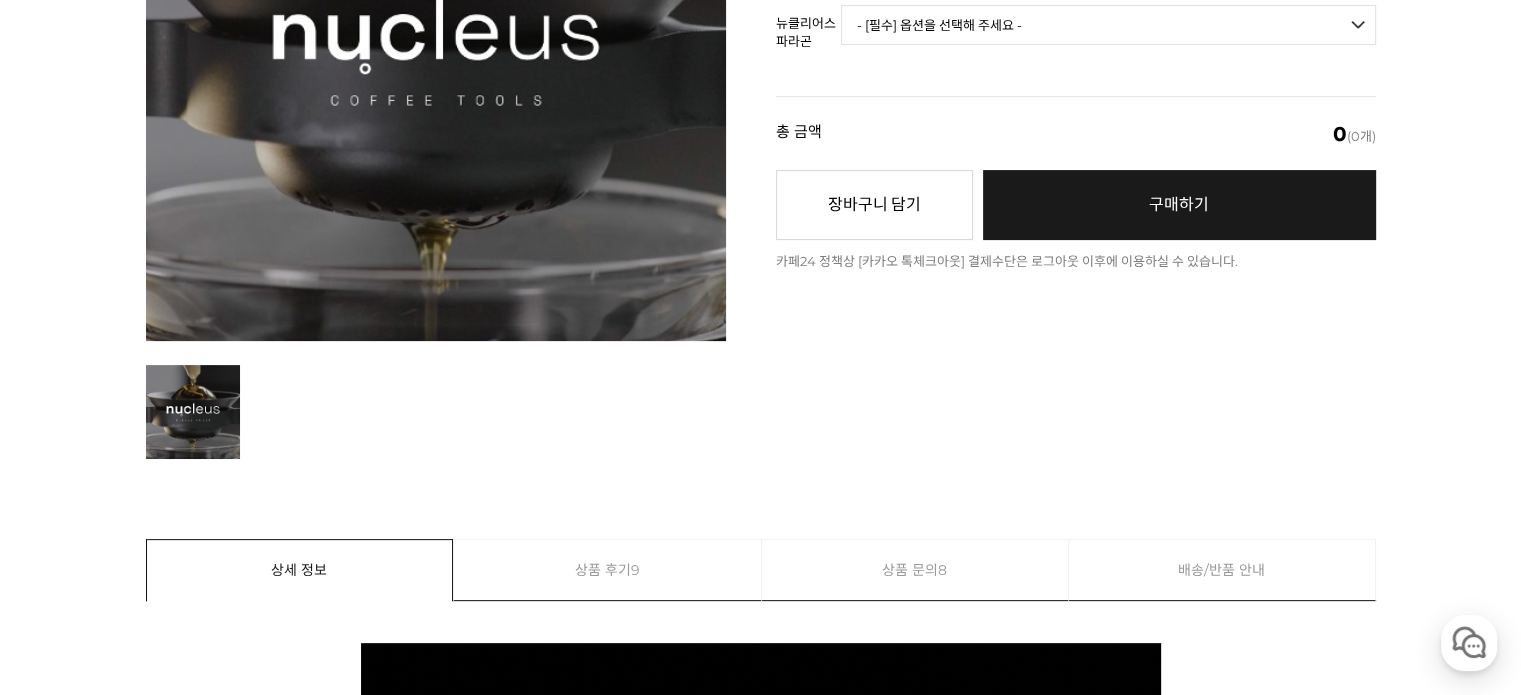 scroll, scrollTop: 1100, scrollLeft: 0, axis: vertical 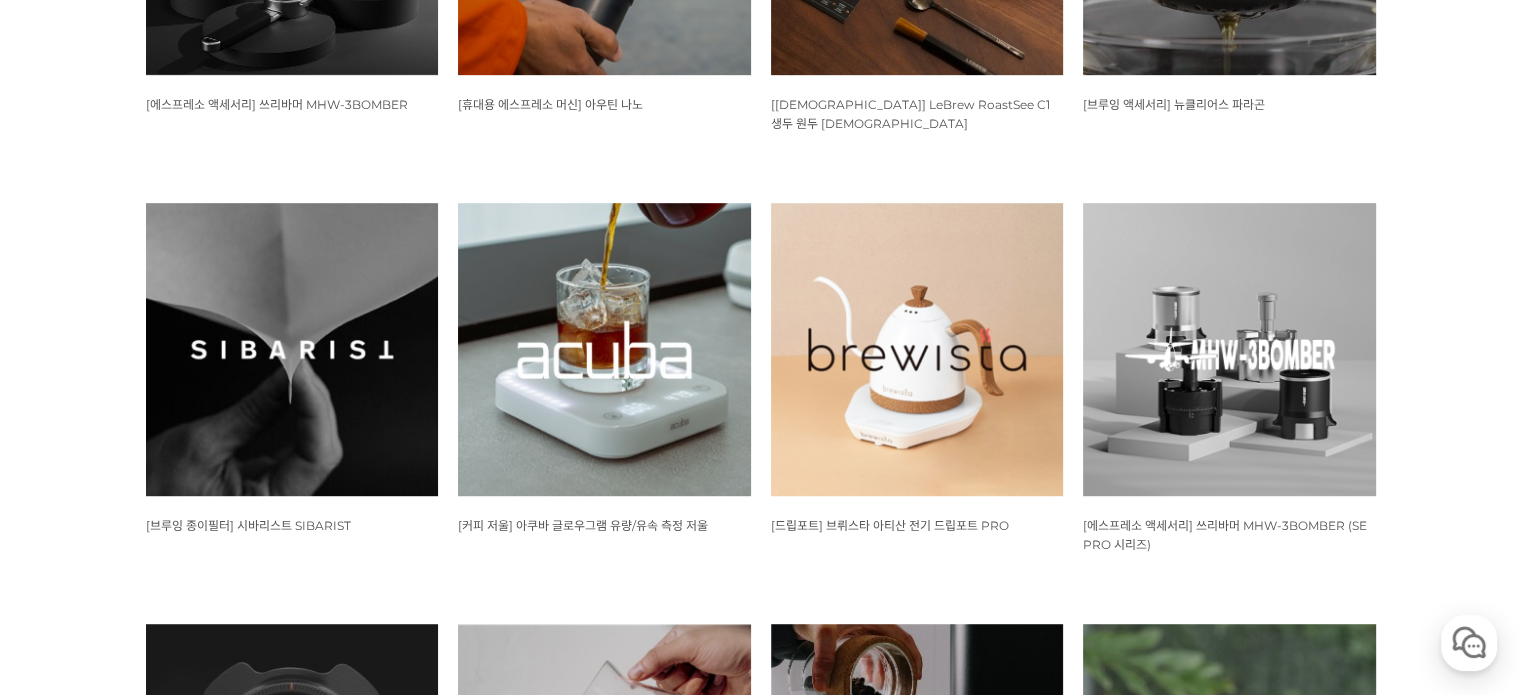 click at bounding box center [604, 349] 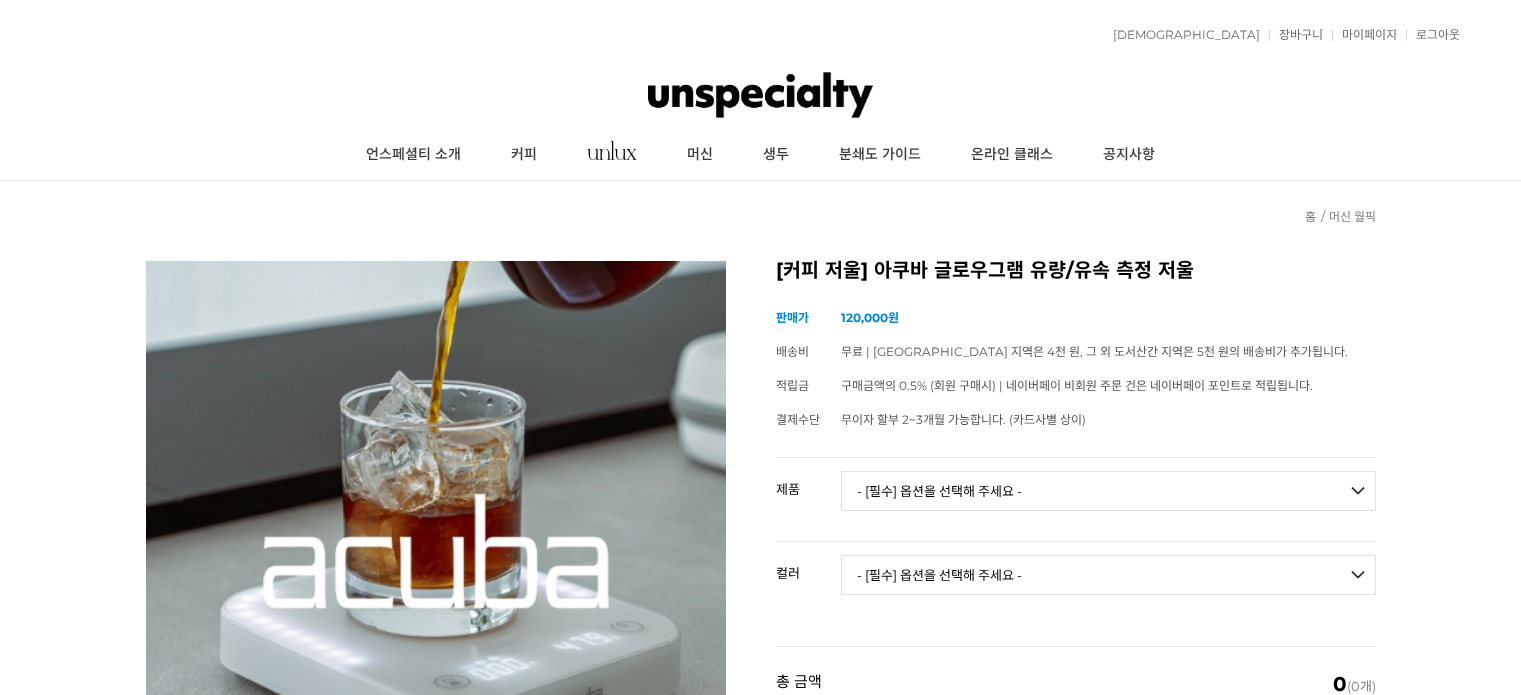 scroll, scrollTop: 200, scrollLeft: 0, axis: vertical 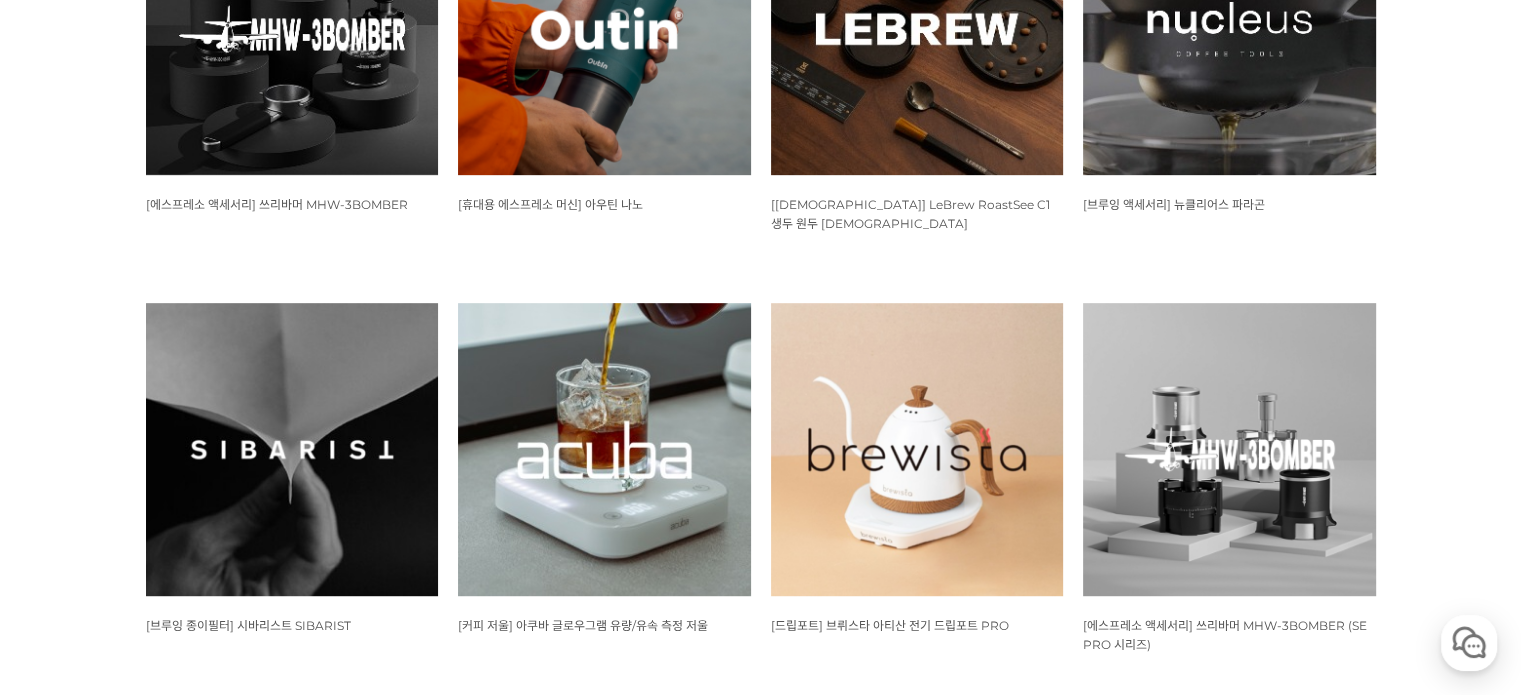 click at bounding box center [917, 449] 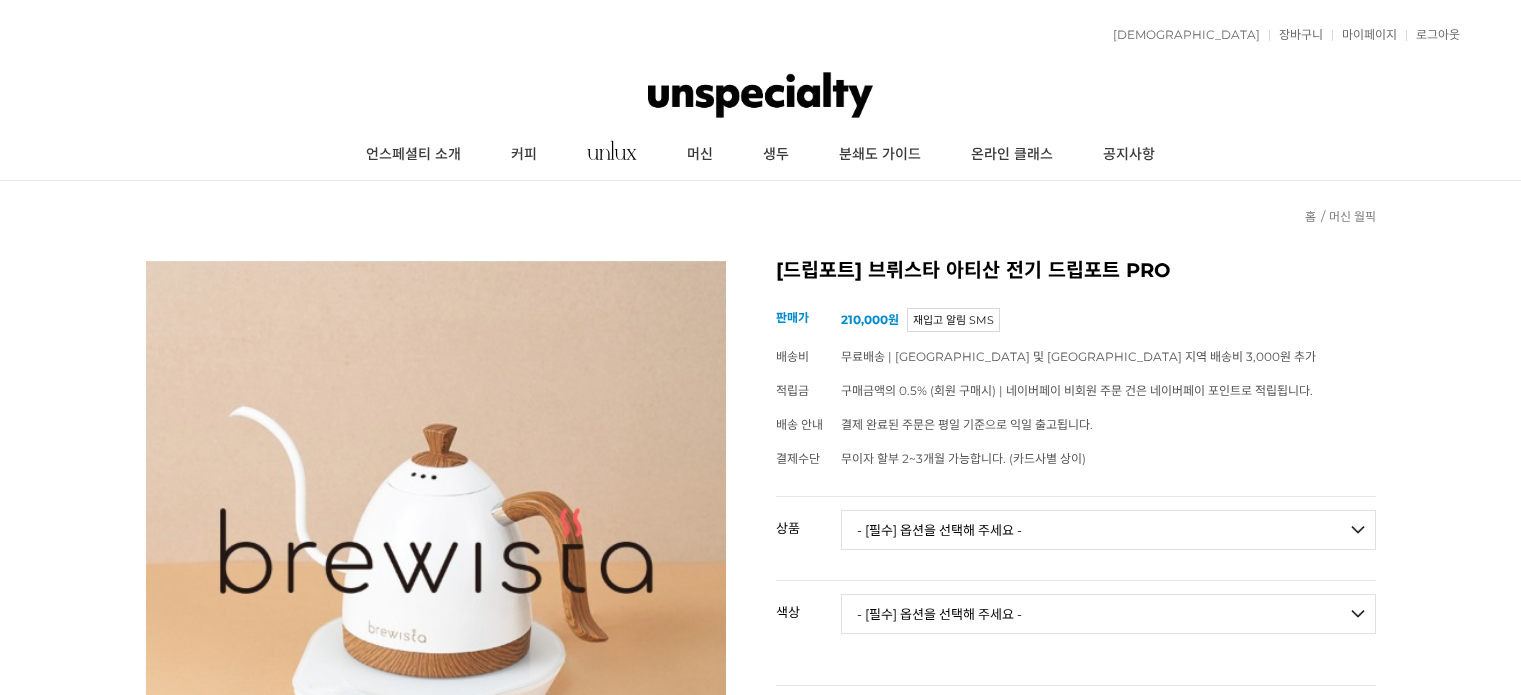 scroll, scrollTop: 0, scrollLeft: 0, axis: both 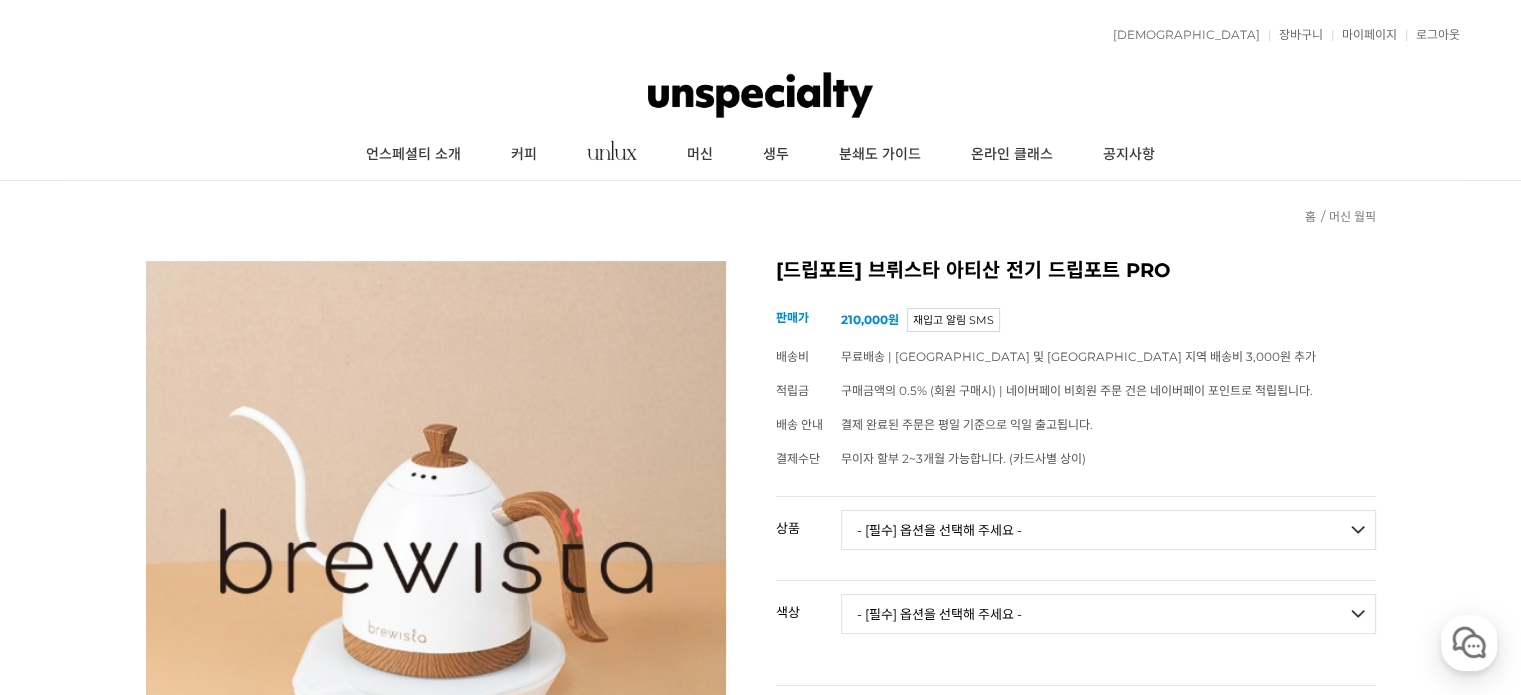 click on "- [필수] 옵션을 선택해 주세요 - ------------------- 브뤼스타 아티산 전기 드립포트 PRO 600mL 브뤼스타 아티산 전기 드립포트 PRO 1L" at bounding box center [1108, 530] 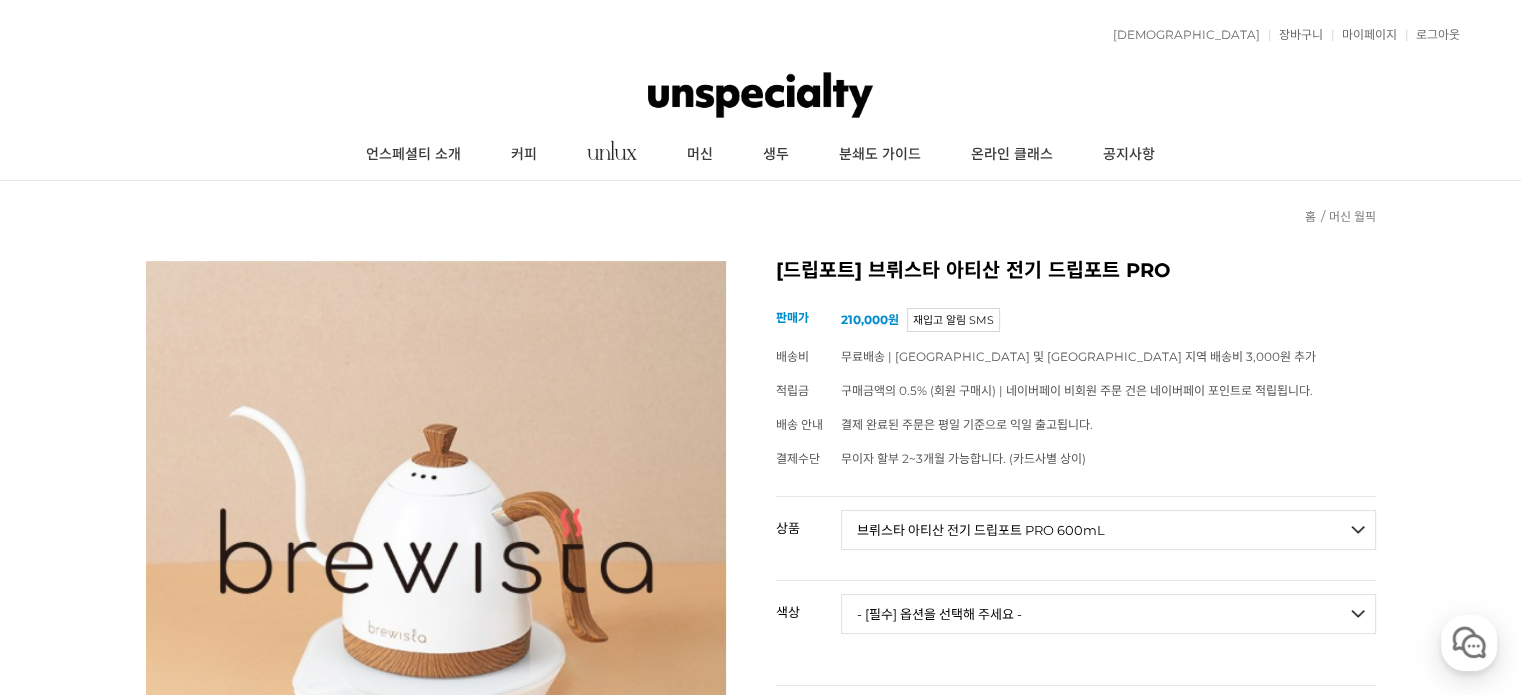 click on "- [필수] 옵션을 선택해 주세요 - ------------------- 브뤼스타 아티산 전기 드립포트 PRO 600mL 브뤼스타 아티산 전기 드립포트 PRO 1L" at bounding box center [1108, 530] 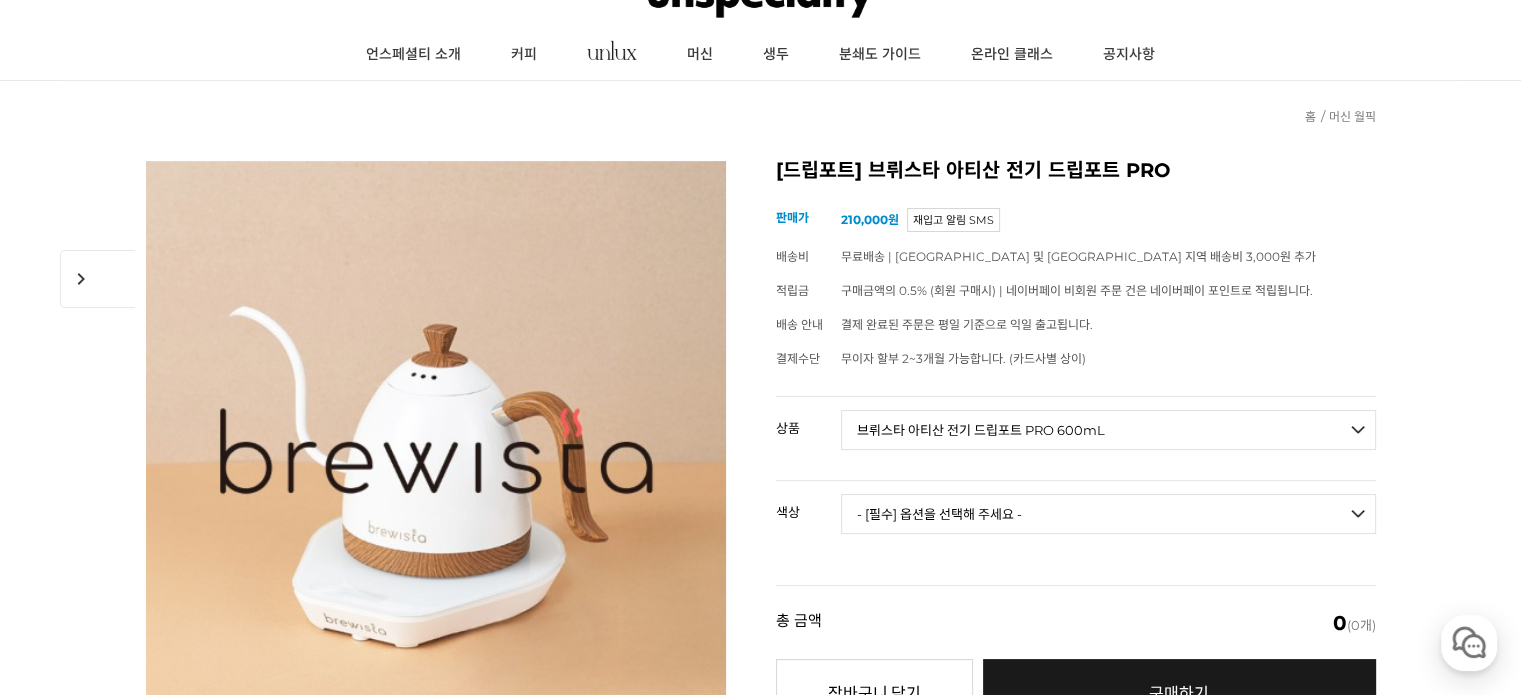 scroll, scrollTop: 0, scrollLeft: 0, axis: both 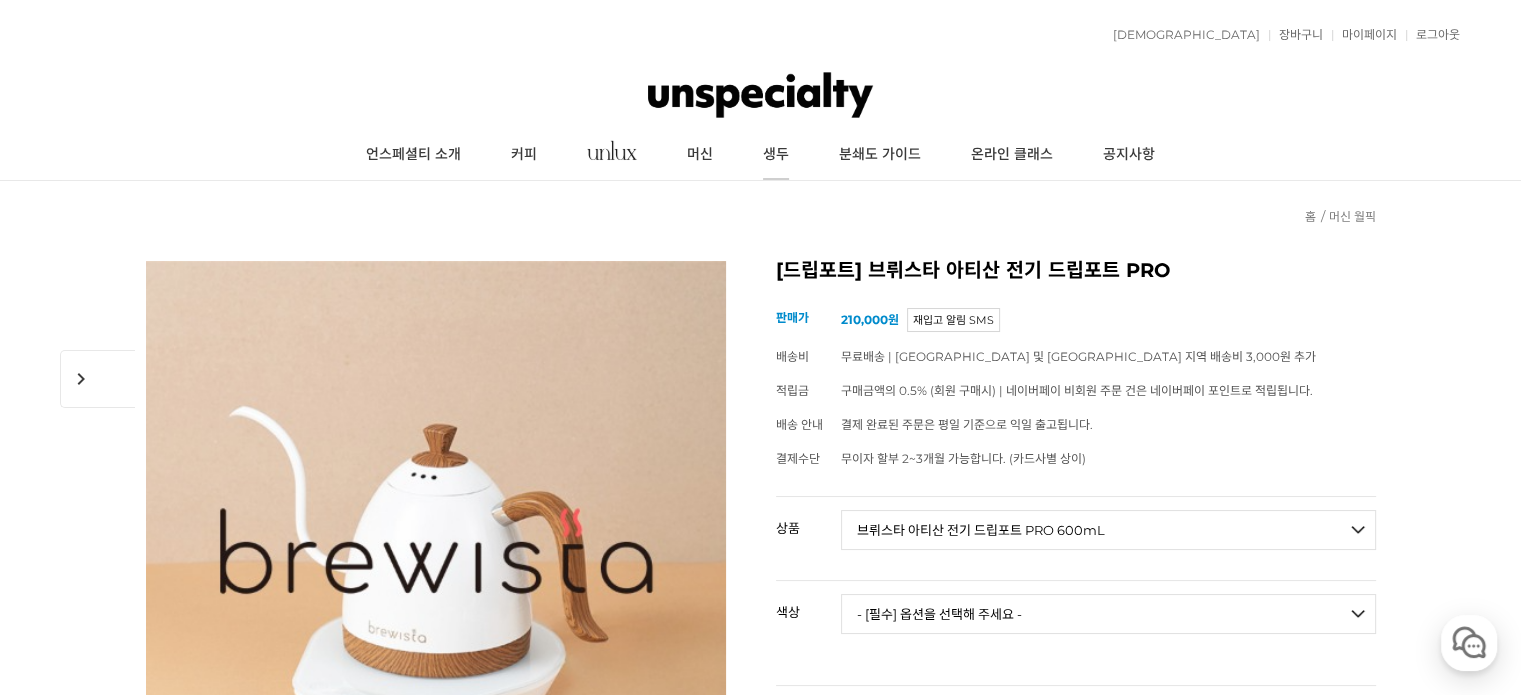 click on "생두" at bounding box center (776, 155) 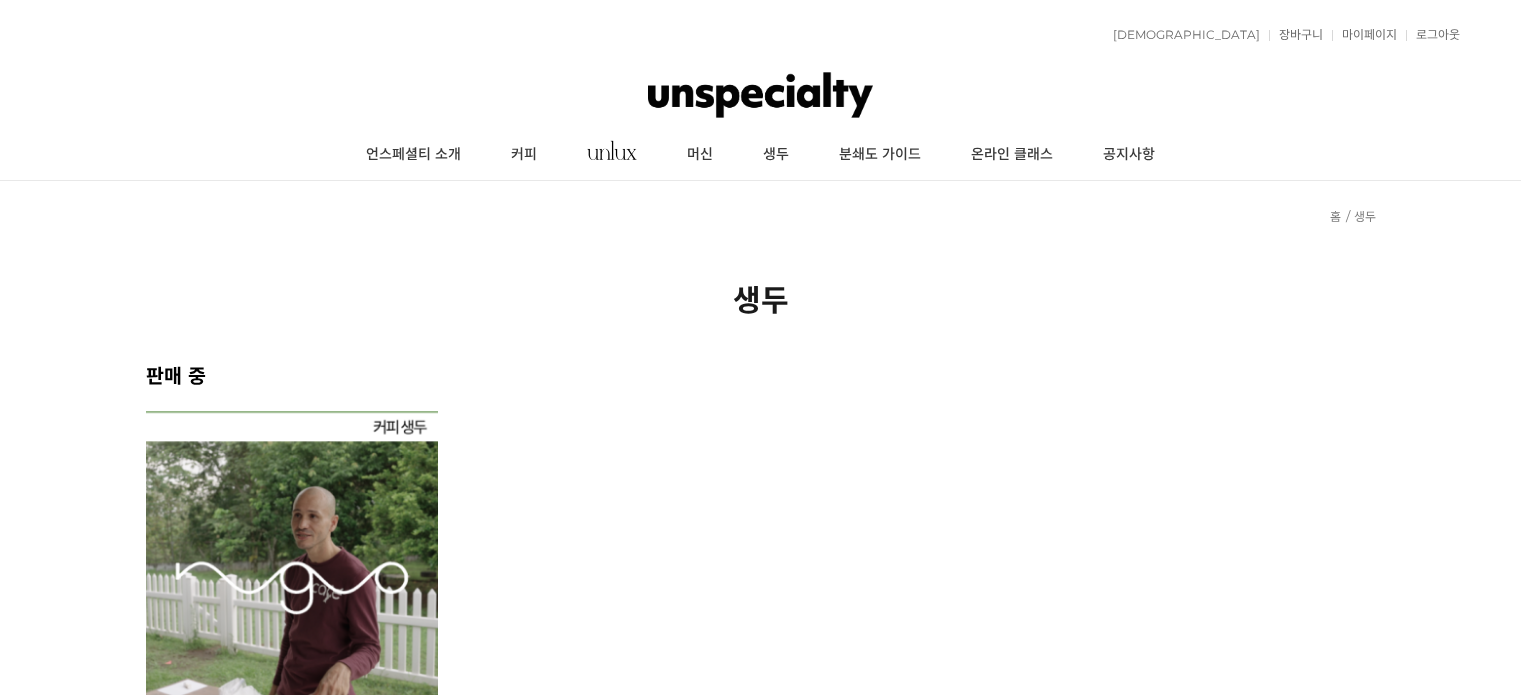 scroll, scrollTop: 0, scrollLeft: 0, axis: both 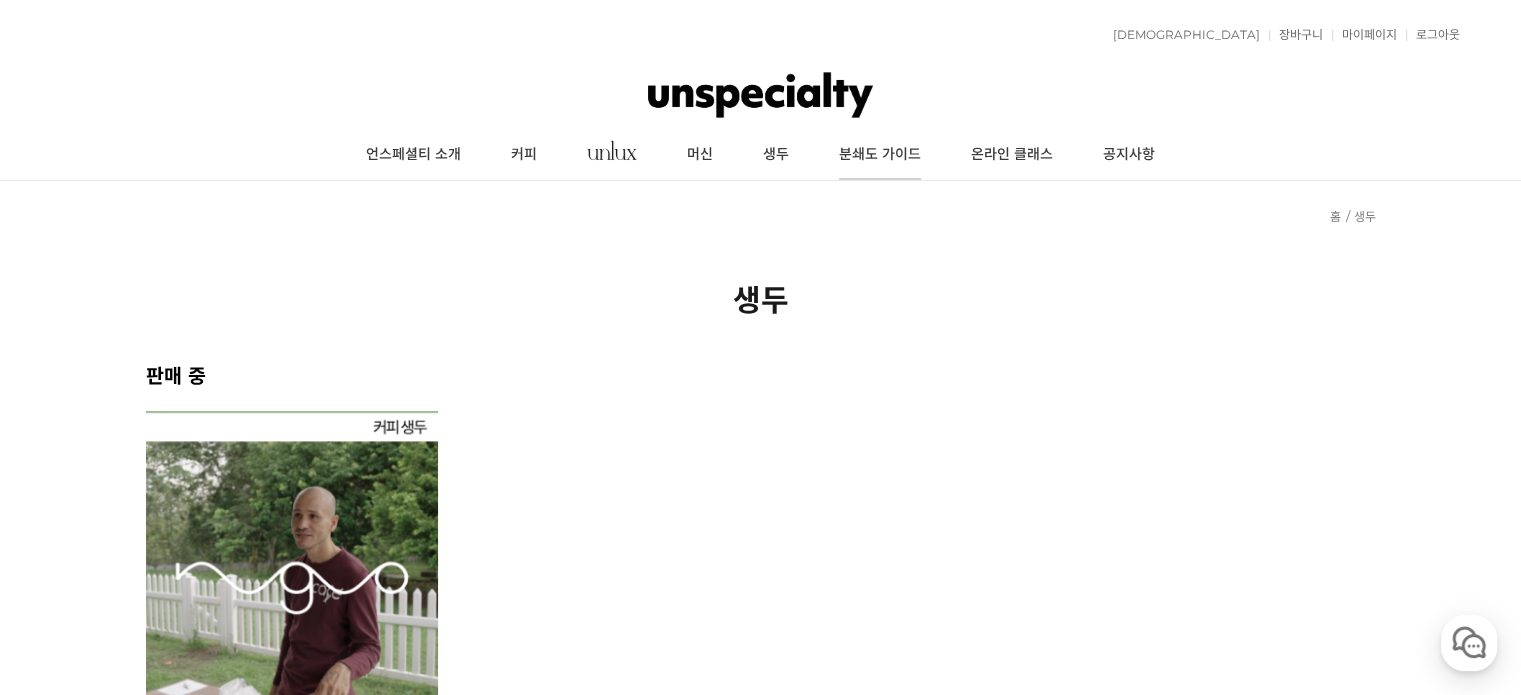 click on "분쇄도 가이드" at bounding box center [880, 155] 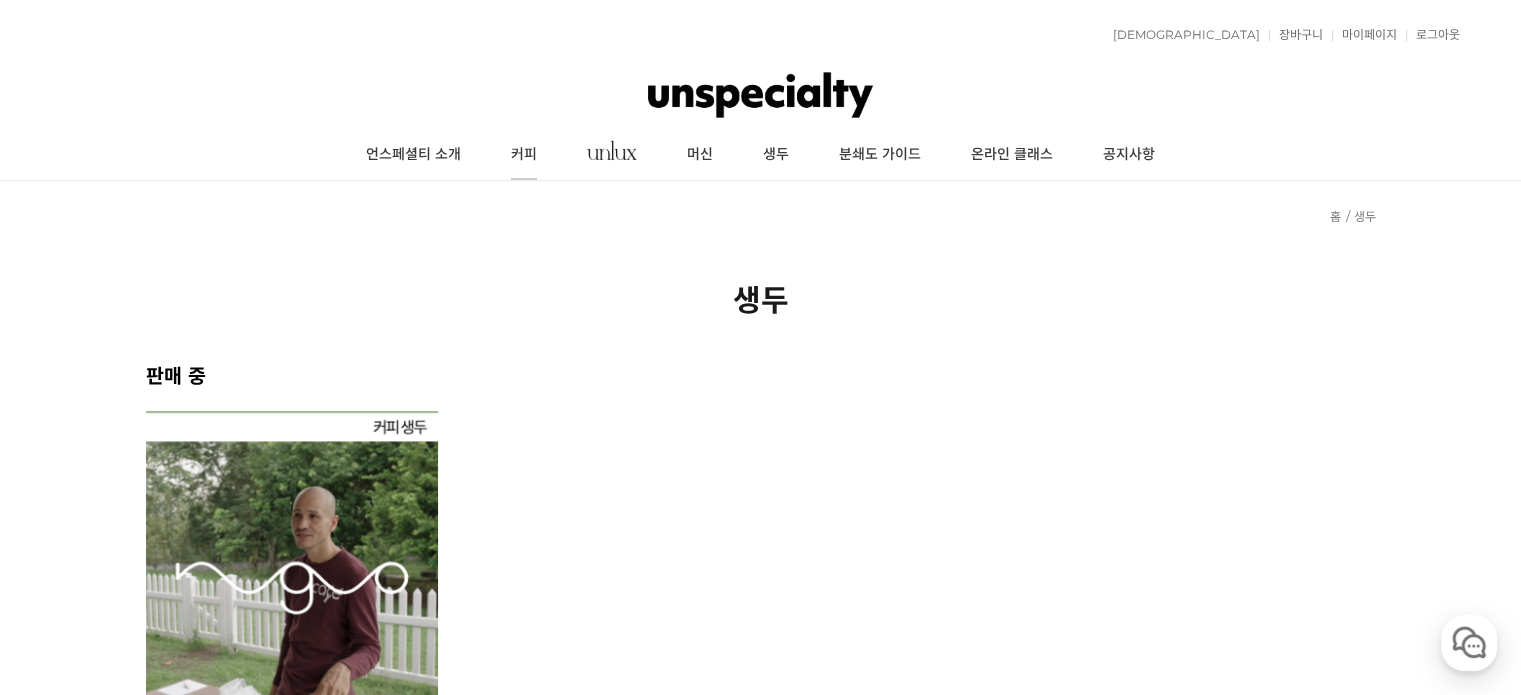 click on "커피" at bounding box center [524, 155] 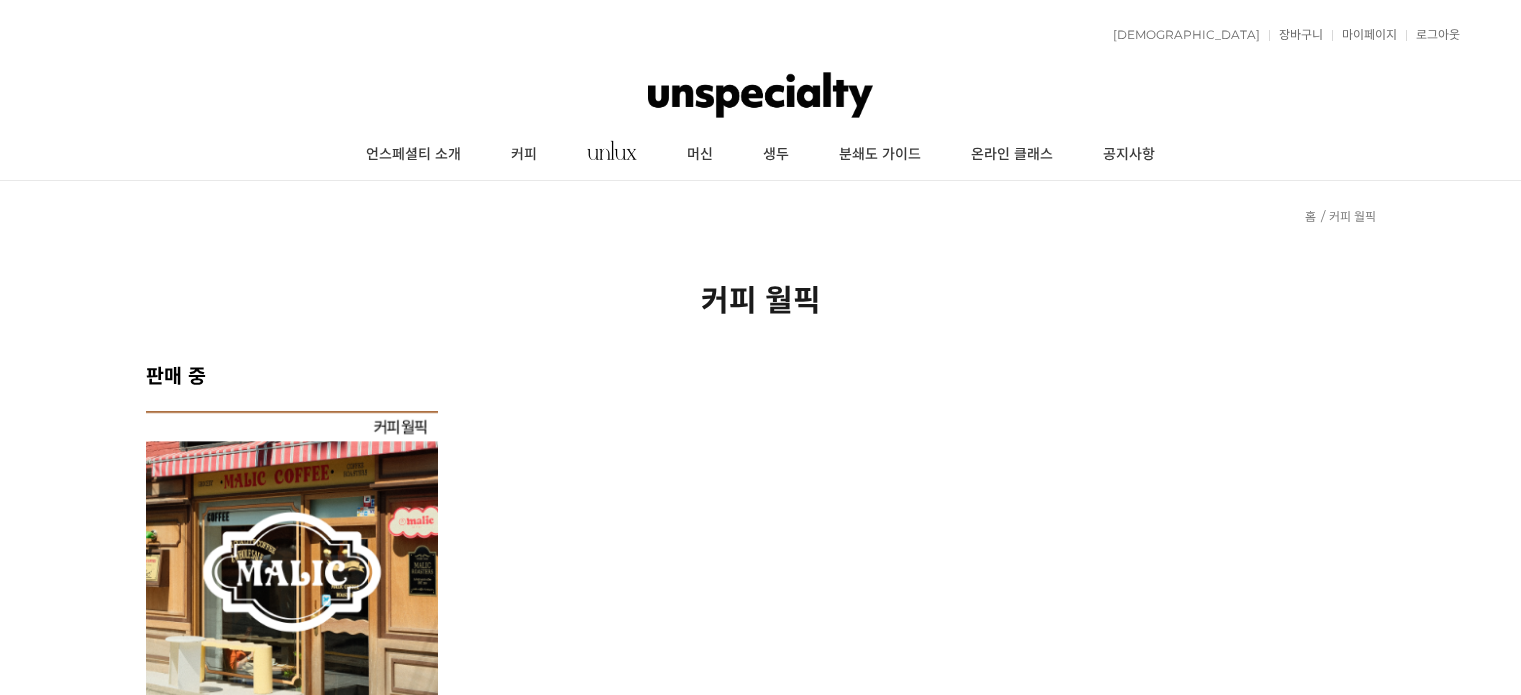 scroll, scrollTop: 0, scrollLeft: 0, axis: both 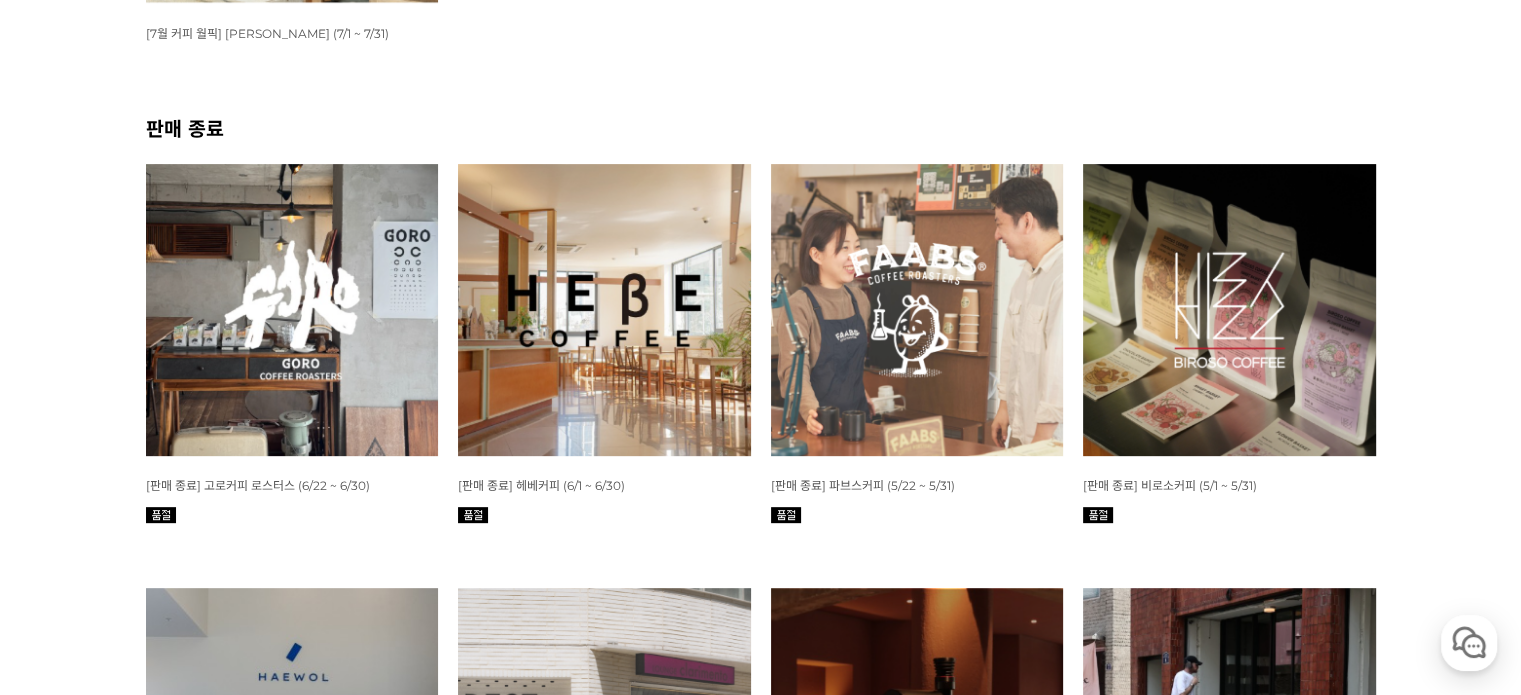 click at bounding box center [292, 310] 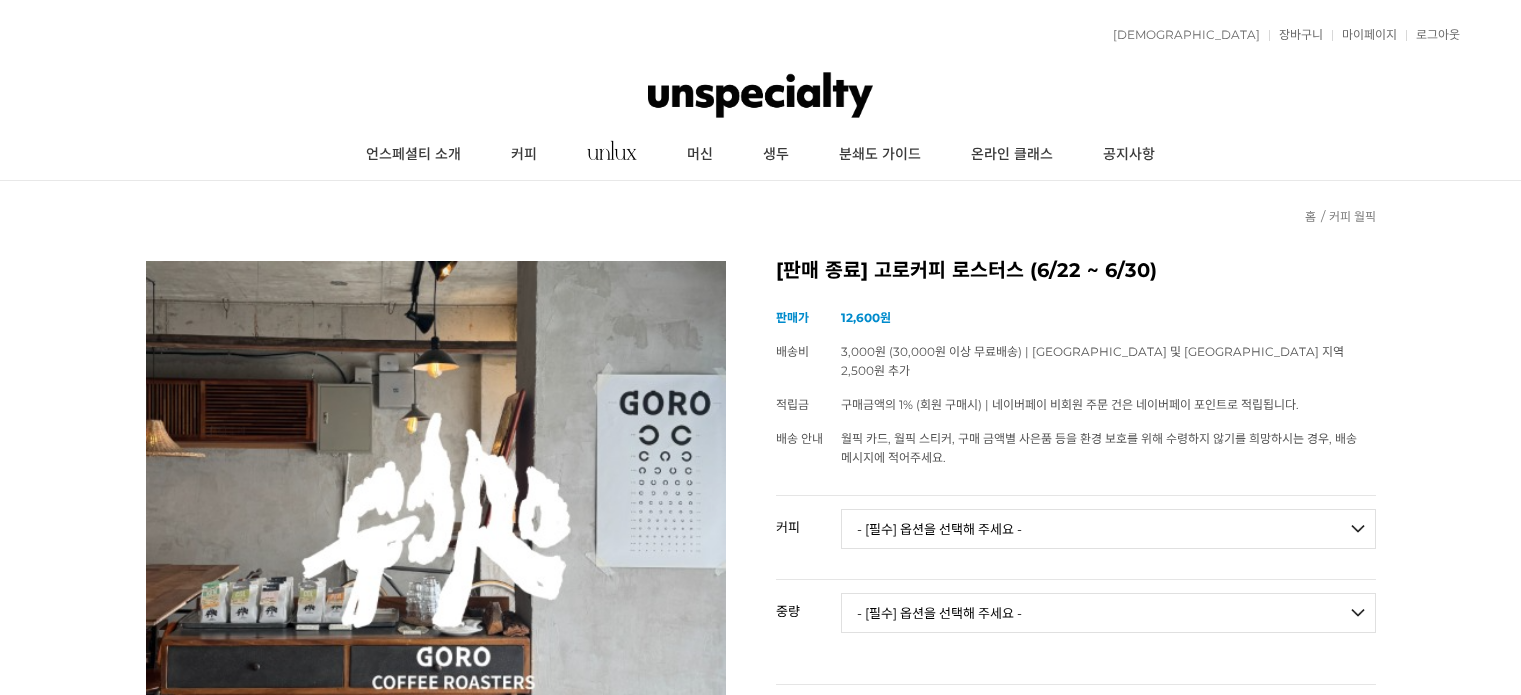 scroll, scrollTop: 0, scrollLeft: 0, axis: both 